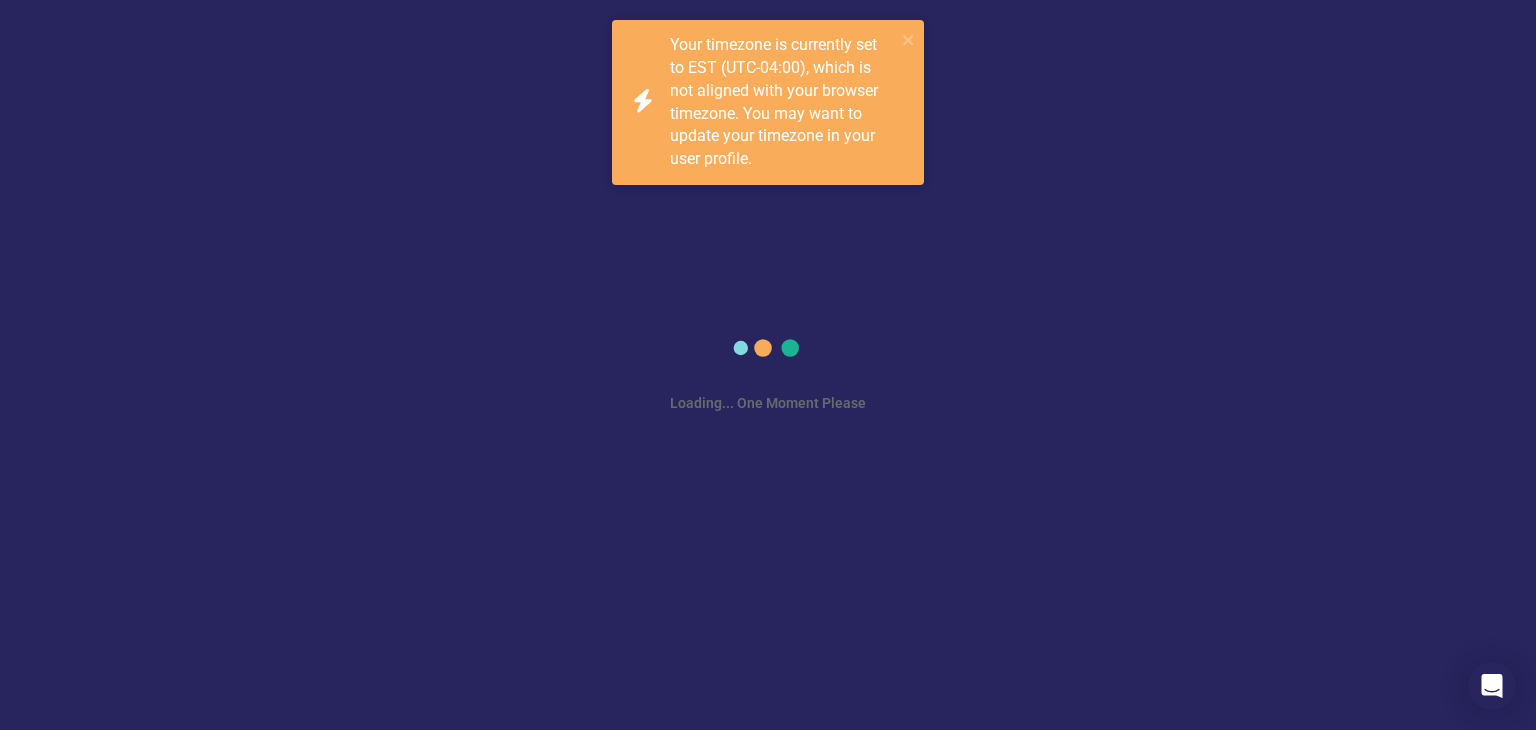 scroll, scrollTop: 0, scrollLeft: 0, axis: both 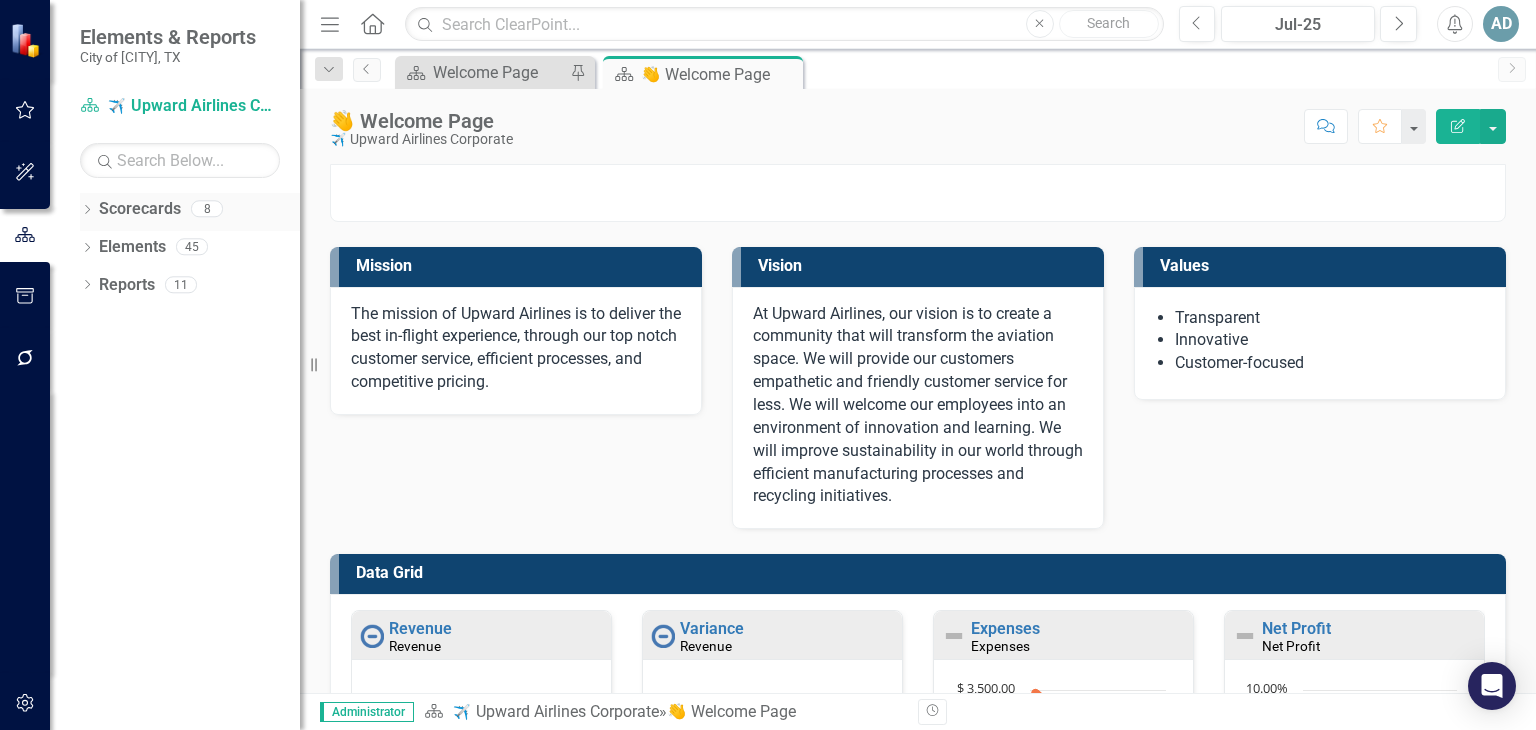 click on "Dropdown" 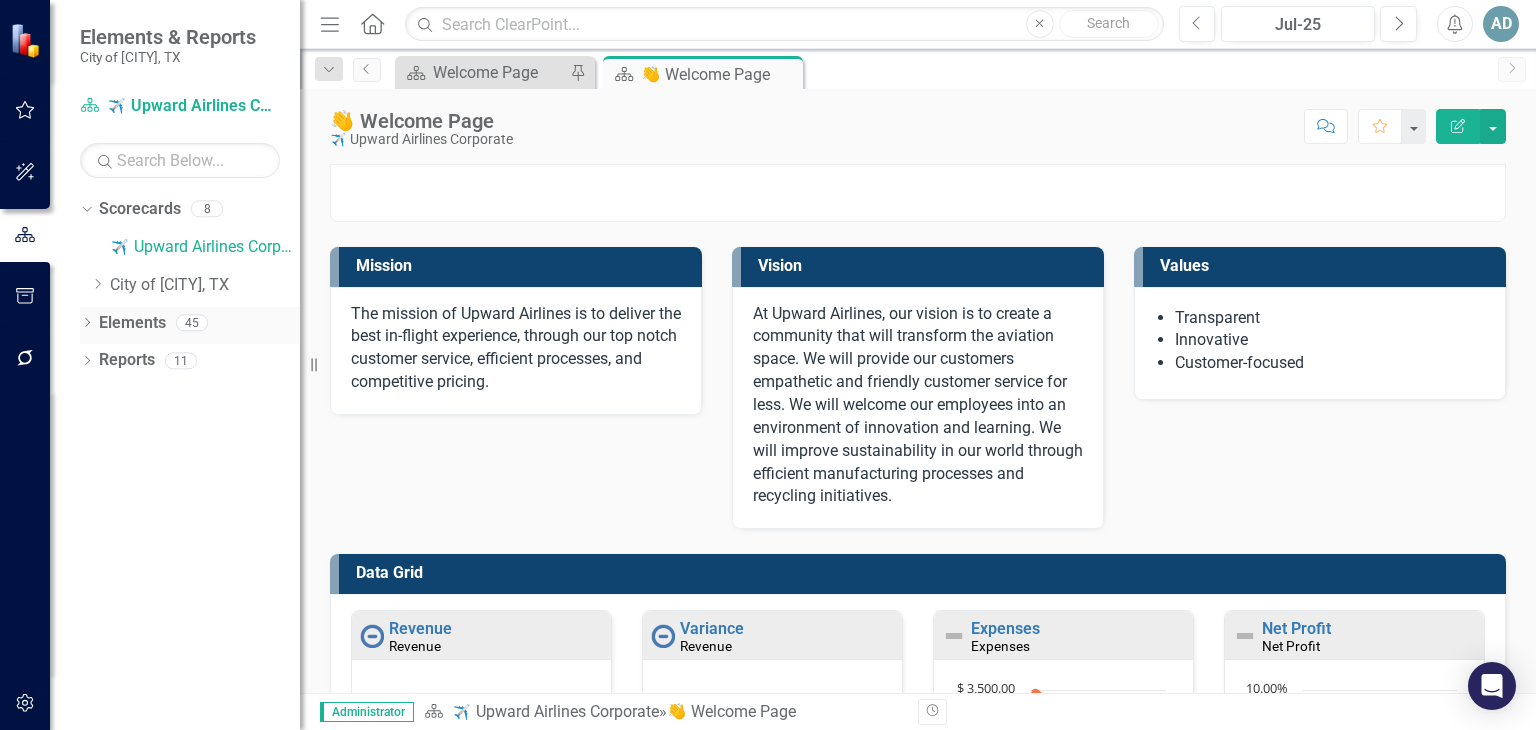click on "Dropdown" 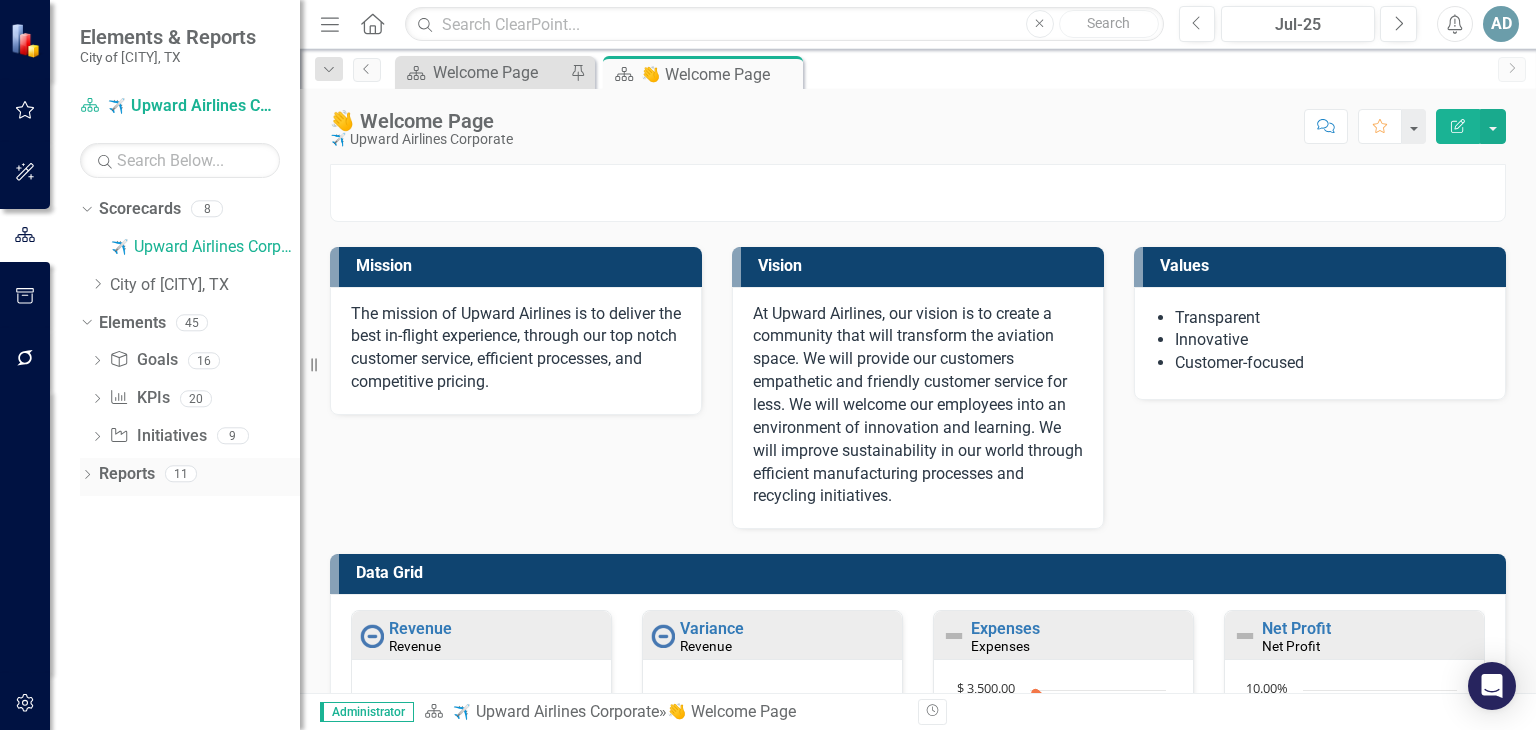 click on "Dropdown" 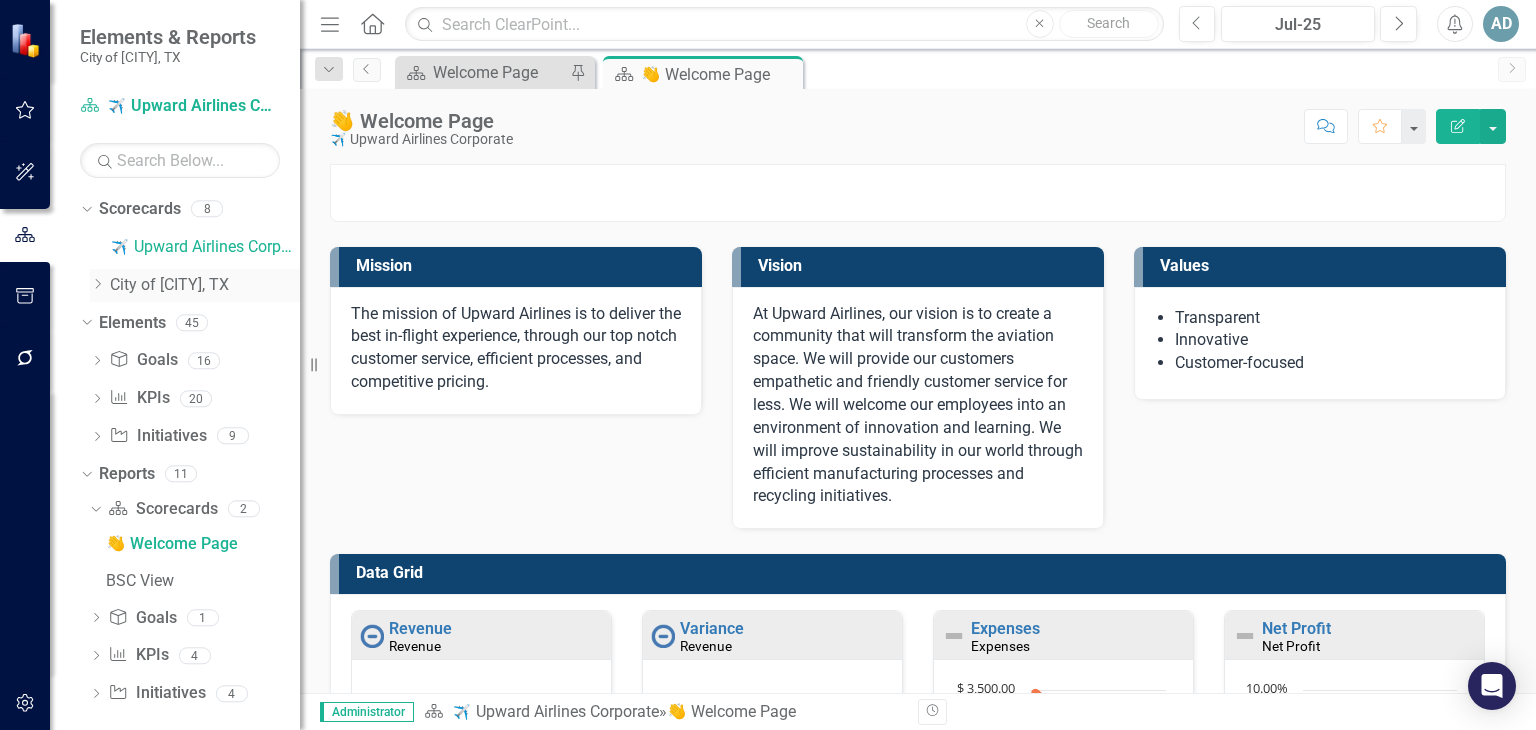 click on "City of [CITY], TX" at bounding box center [205, 285] 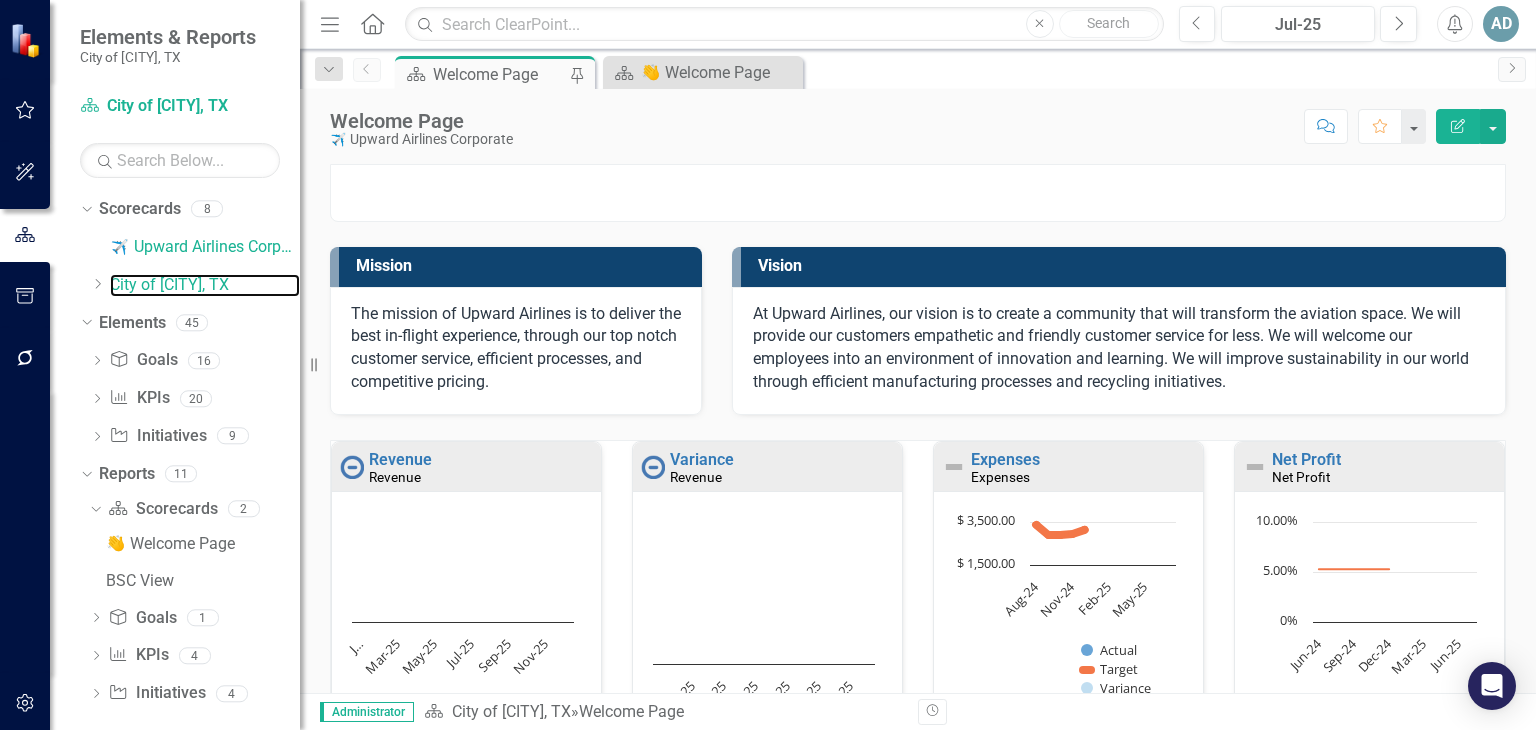 scroll, scrollTop: 500, scrollLeft: 0, axis: vertical 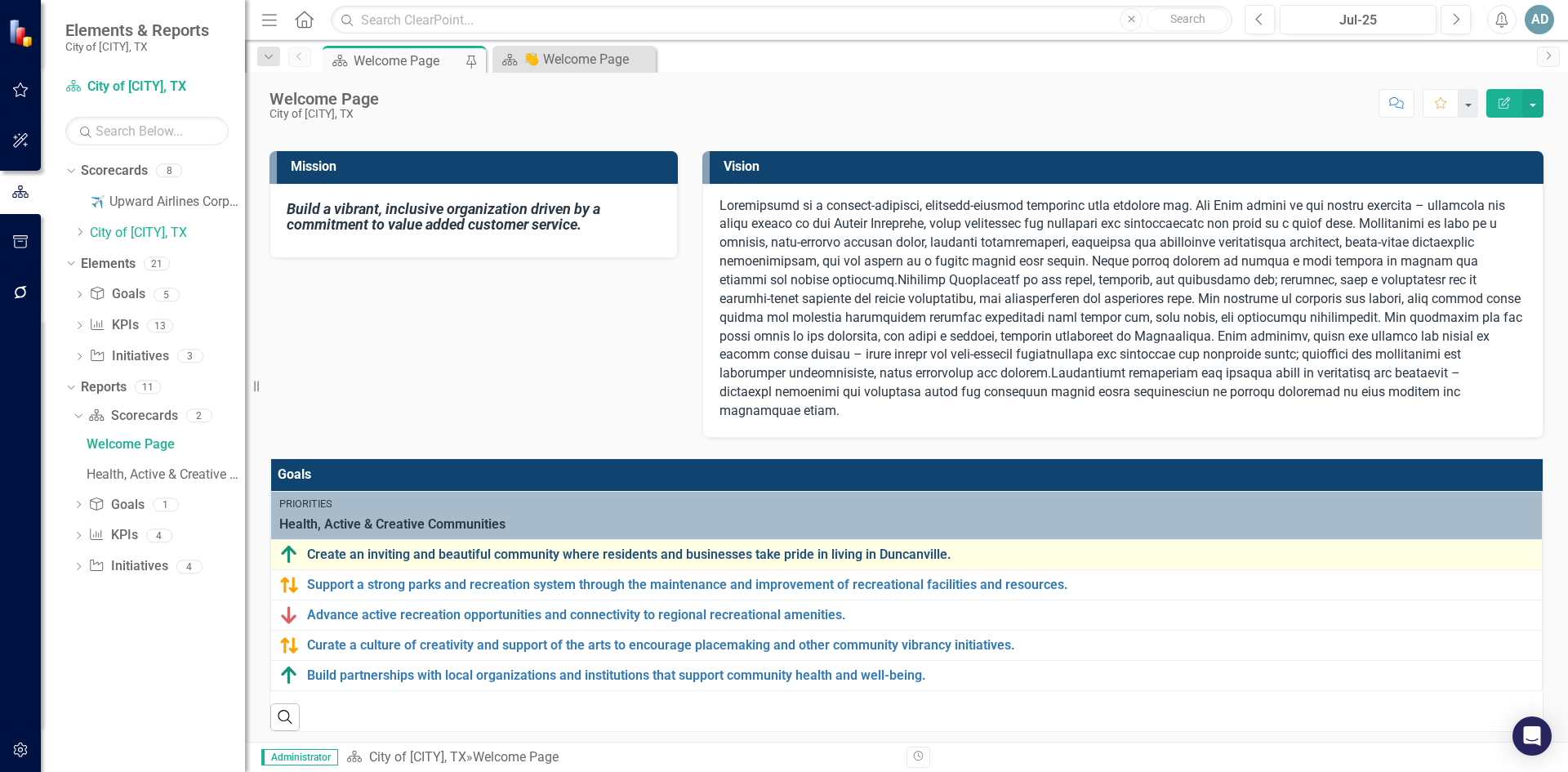 click on "Create an inviting and beautiful community where residents and businesses take pride in living in Duncanville." at bounding box center [920, 555] 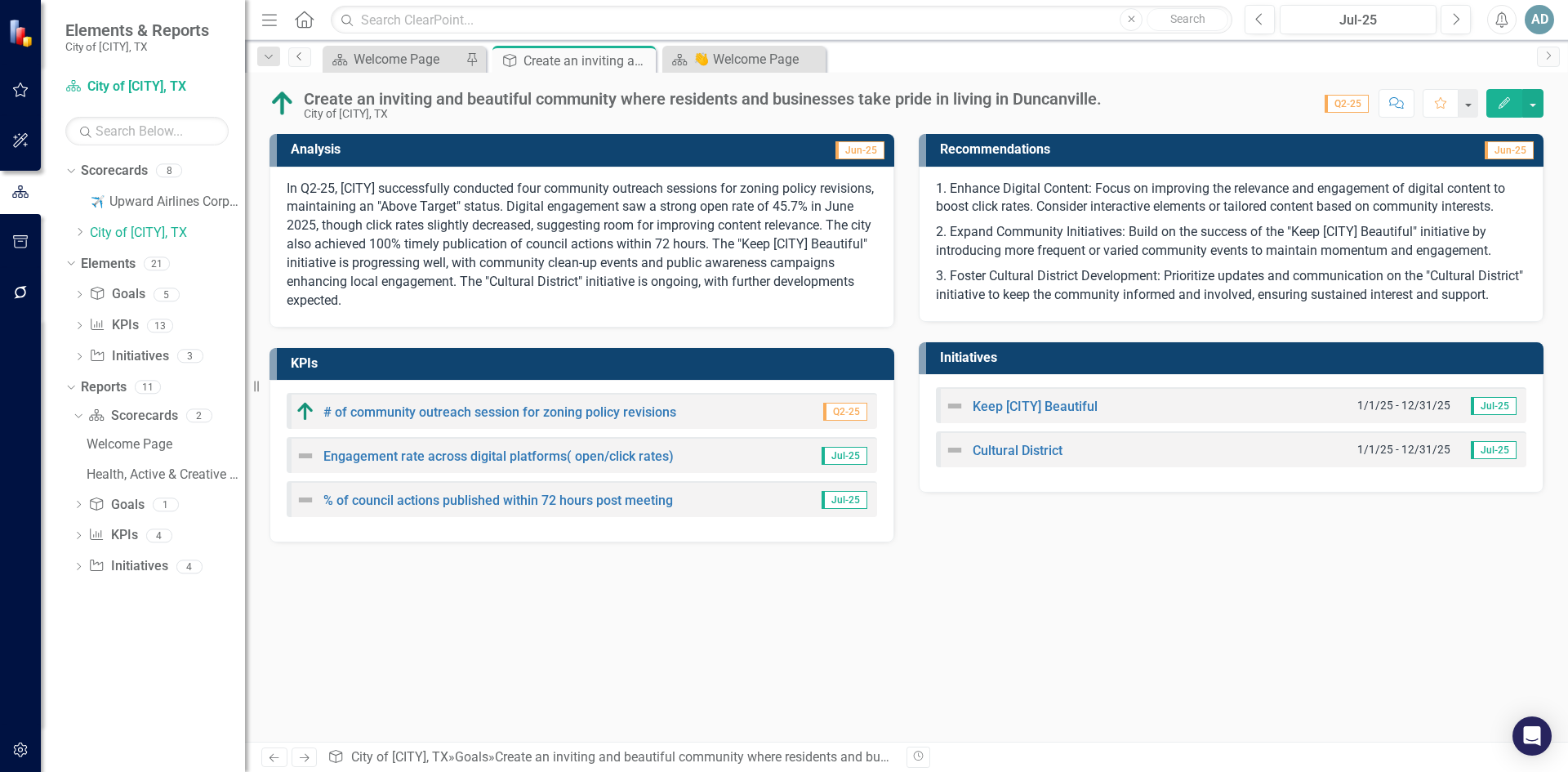 click on "Previous" at bounding box center (300, 57) 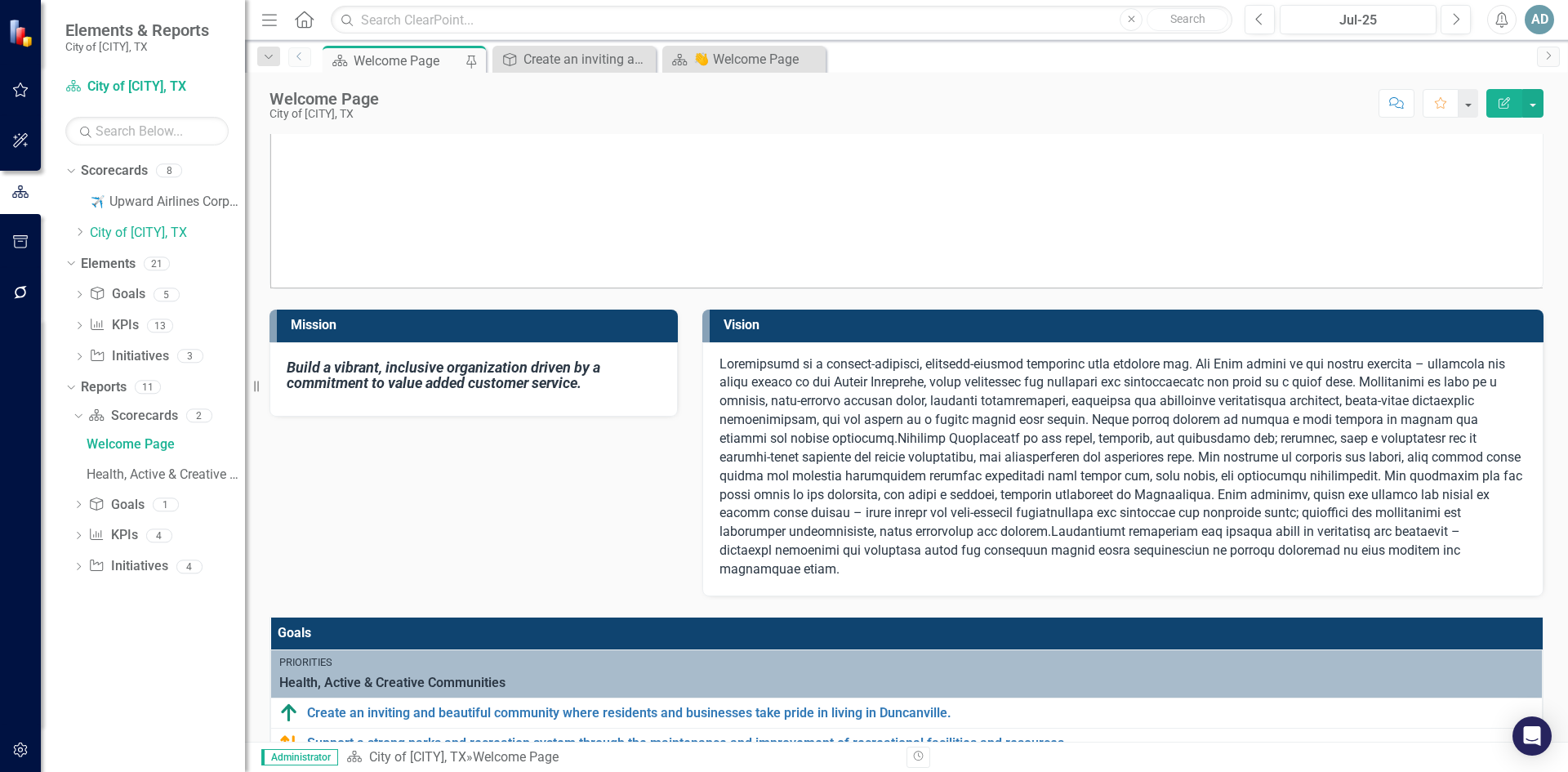 scroll, scrollTop: 300, scrollLeft: 0, axis: vertical 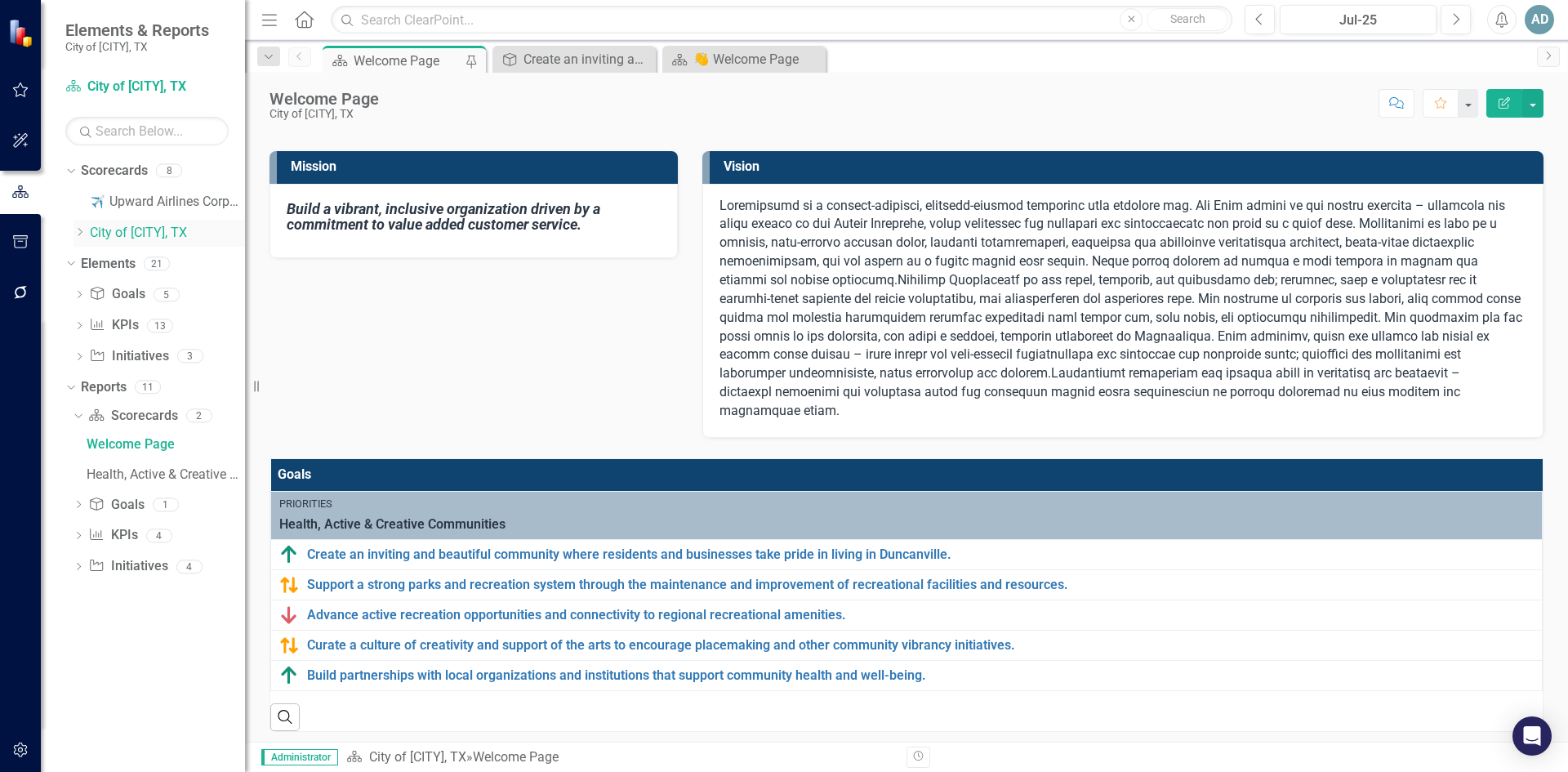 click on "Dropdown" 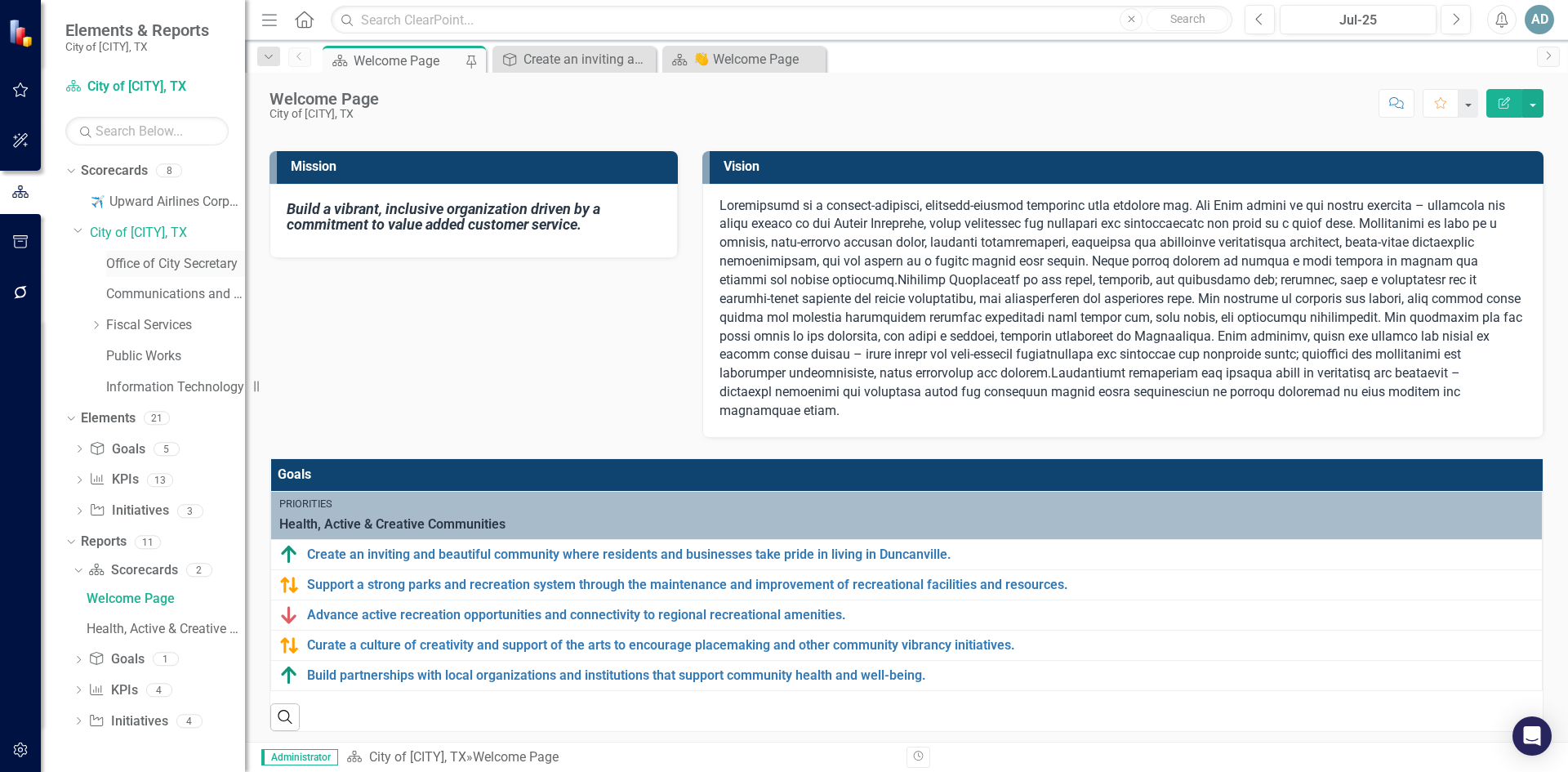 click on "Office of City Secretary" at bounding box center [176, 264] 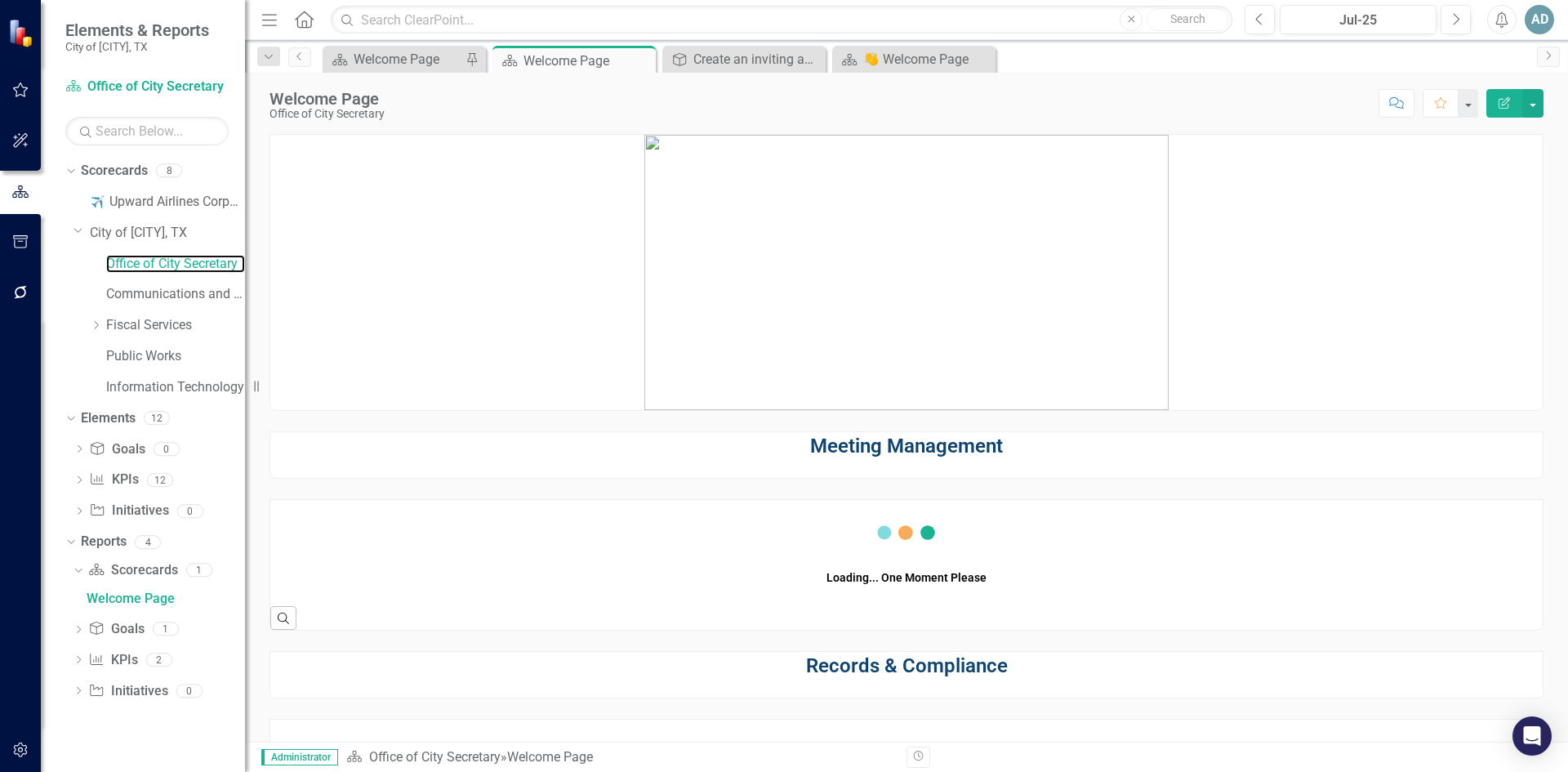 scroll, scrollTop: 0, scrollLeft: 0, axis: both 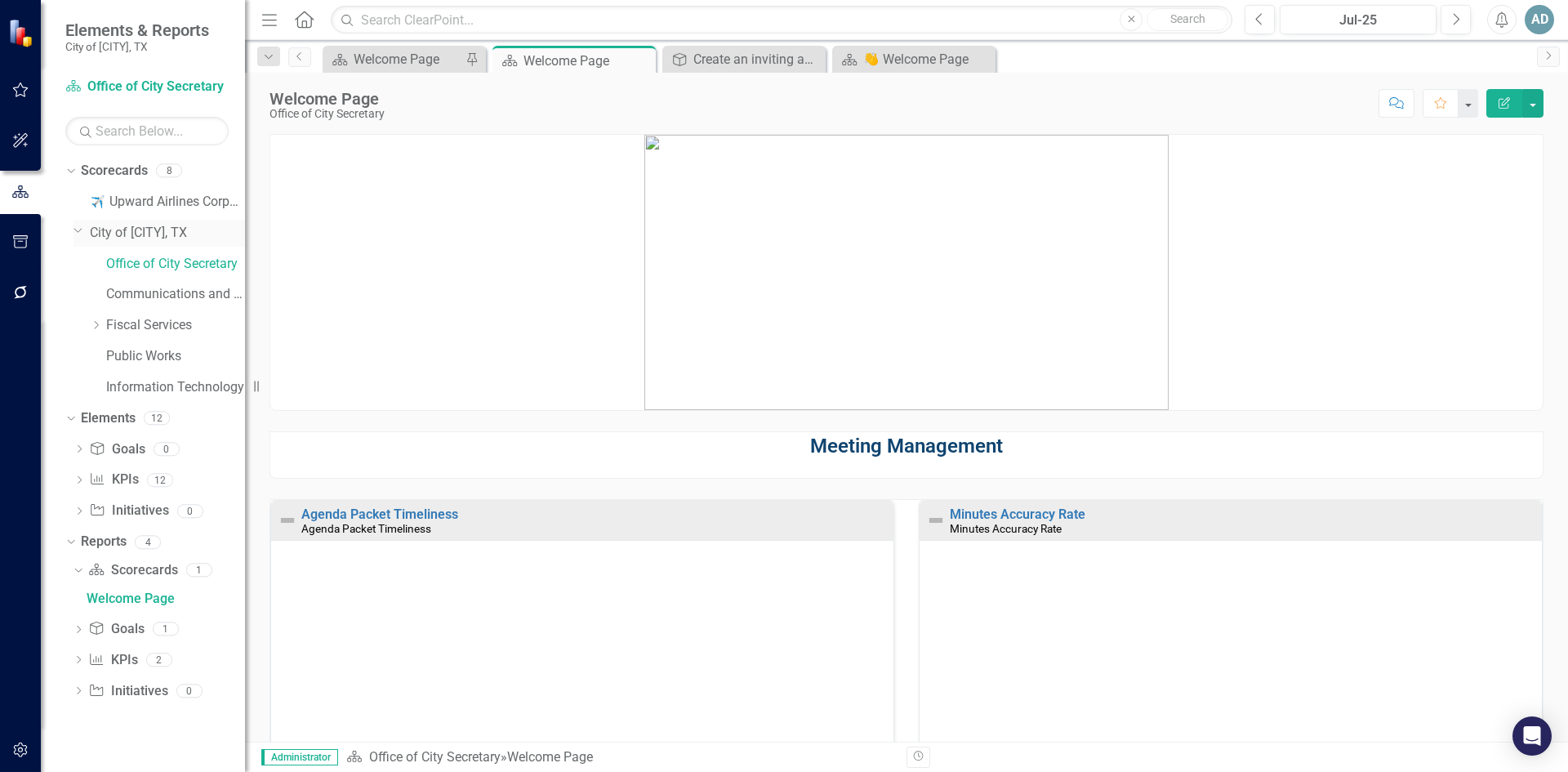 click on "City of [CITY], TX" at bounding box center (167, 233) 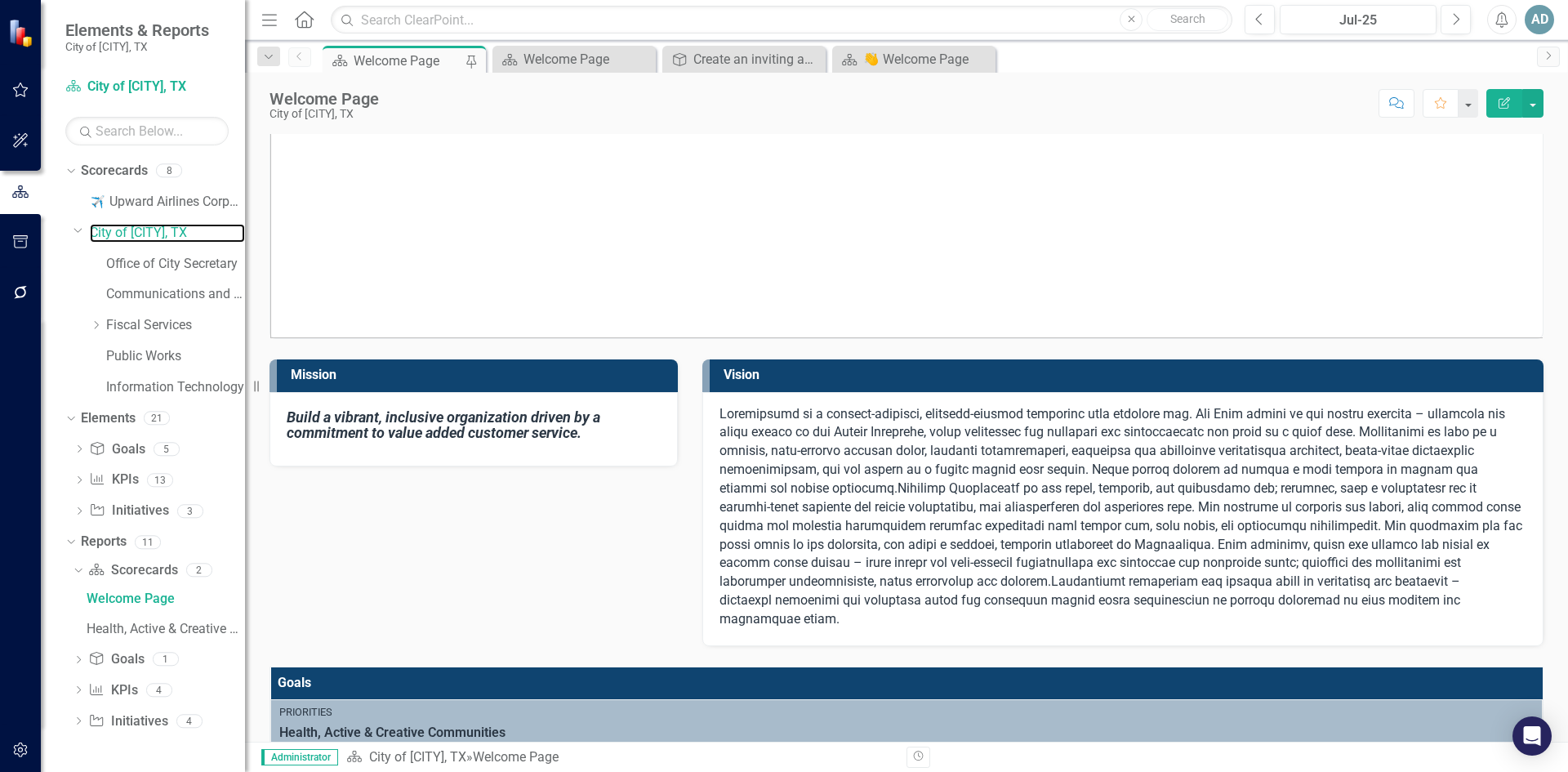 scroll, scrollTop: 300, scrollLeft: 0, axis: vertical 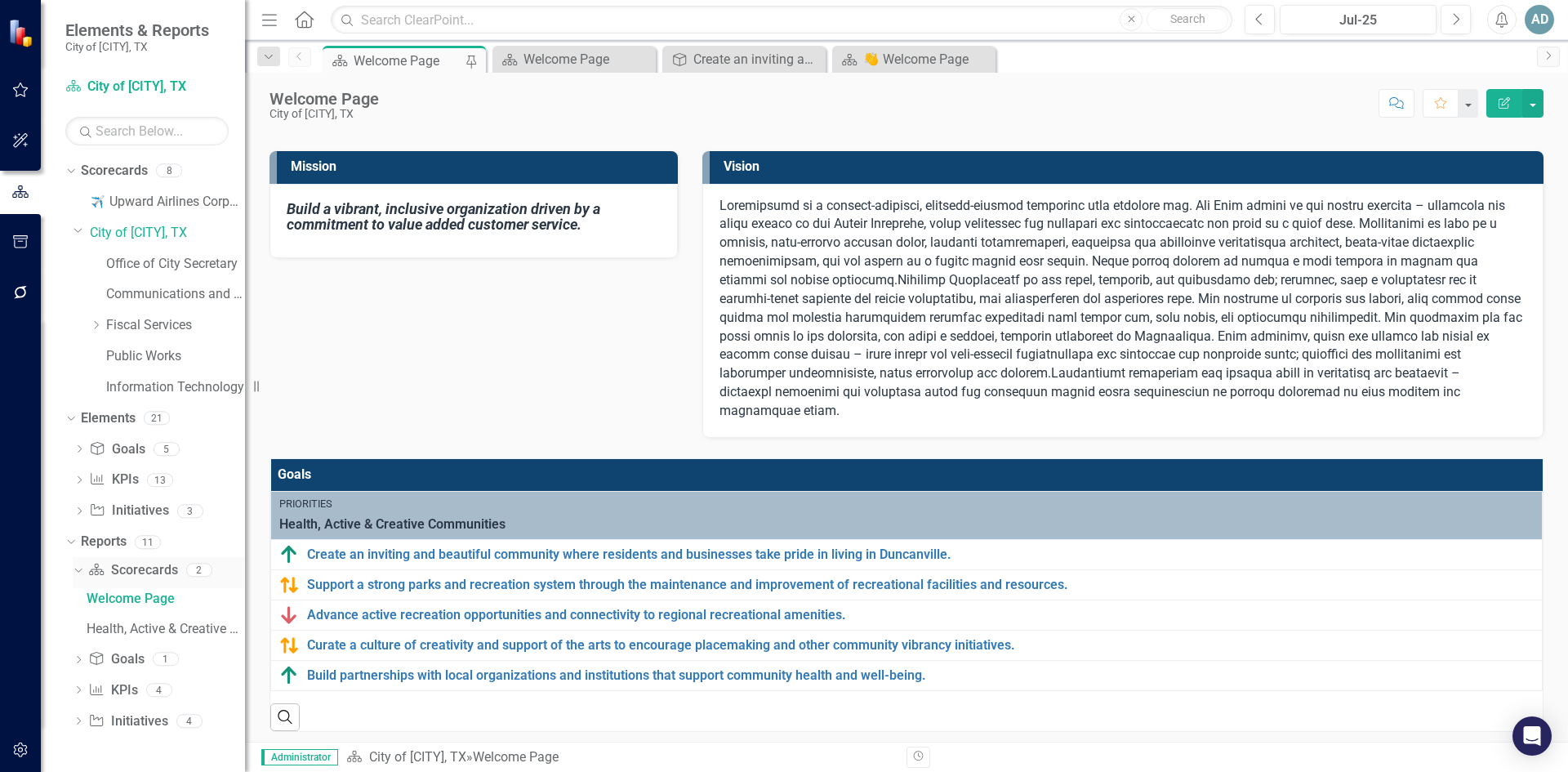 click on "Scorecard Scorecards" at bounding box center [132, 570] 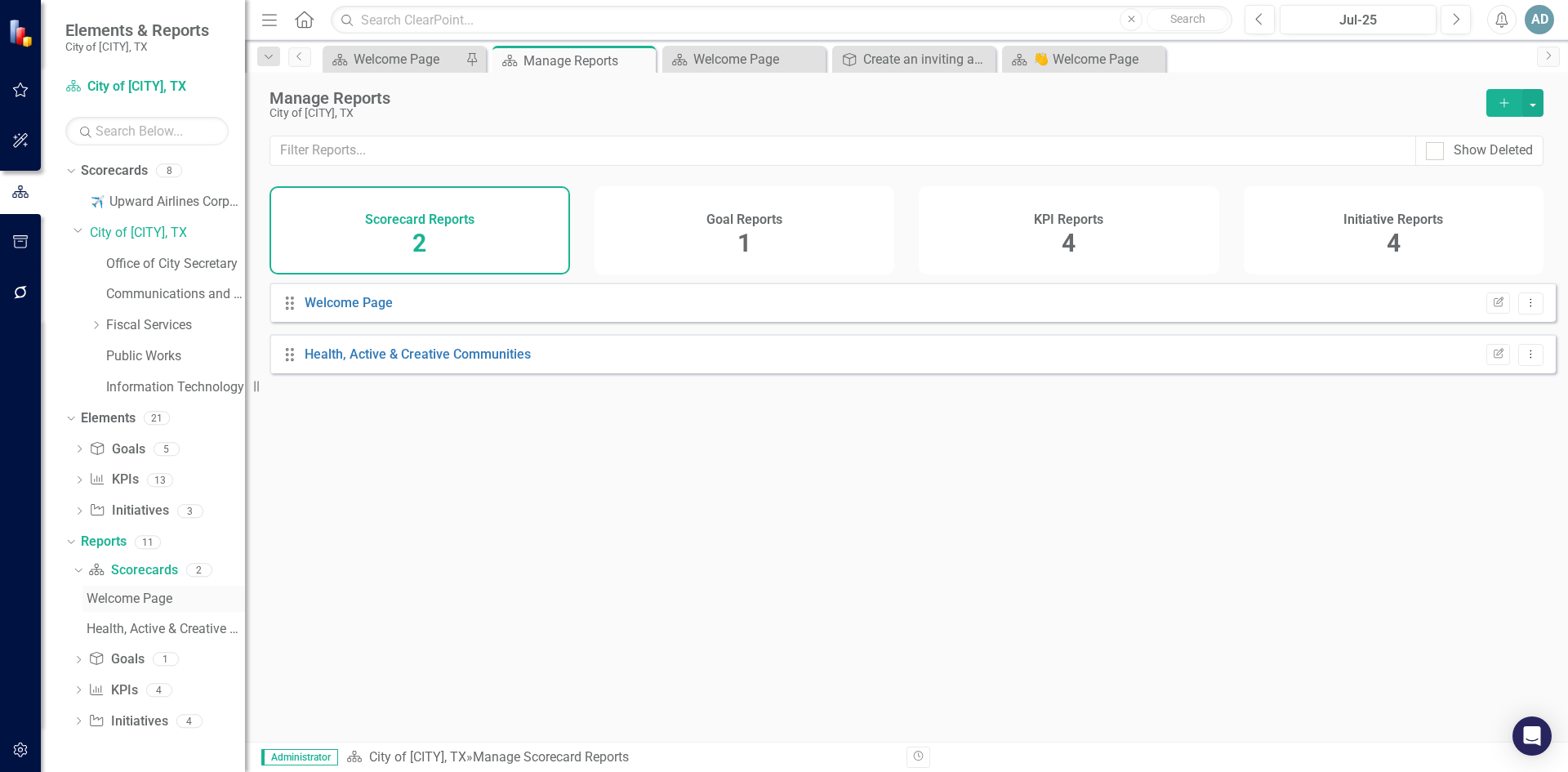 click on "Welcome Page" at bounding box center (166, 599) 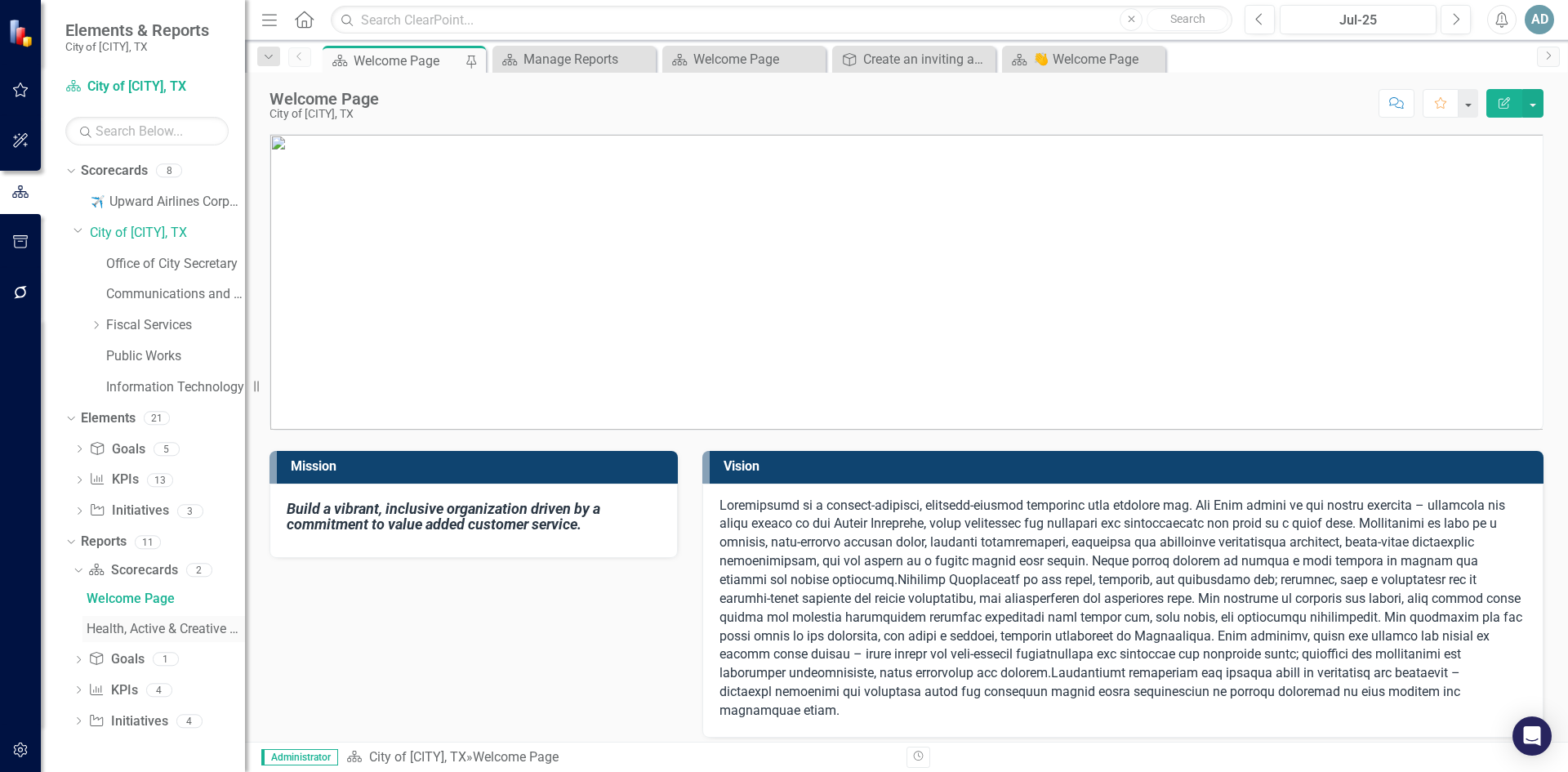 click on "Health, Active & Creative Communities" at bounding box center [166, 629] 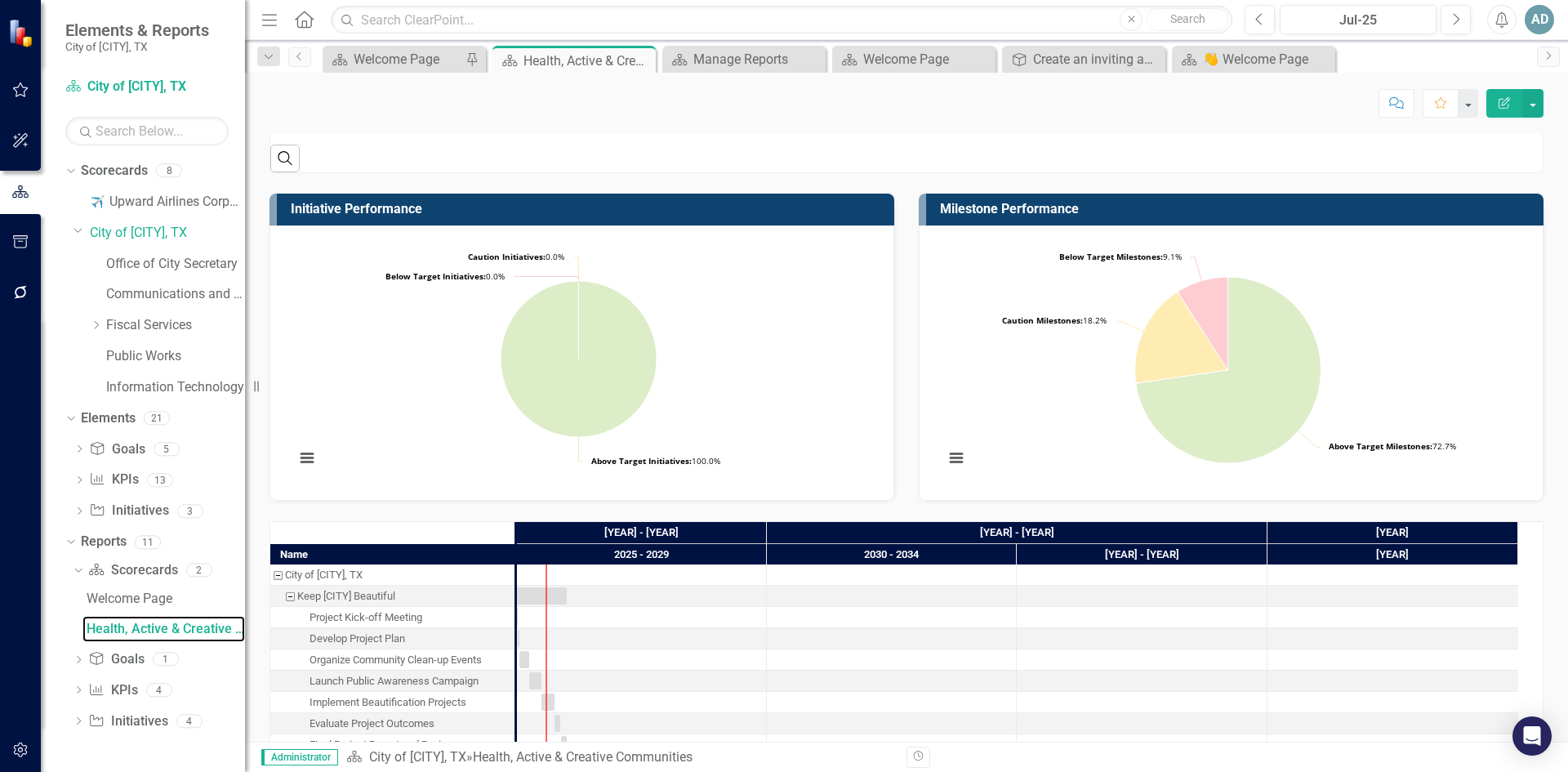 scroll, scrollTop: 980, scrollLeft: 0, axis: vertical 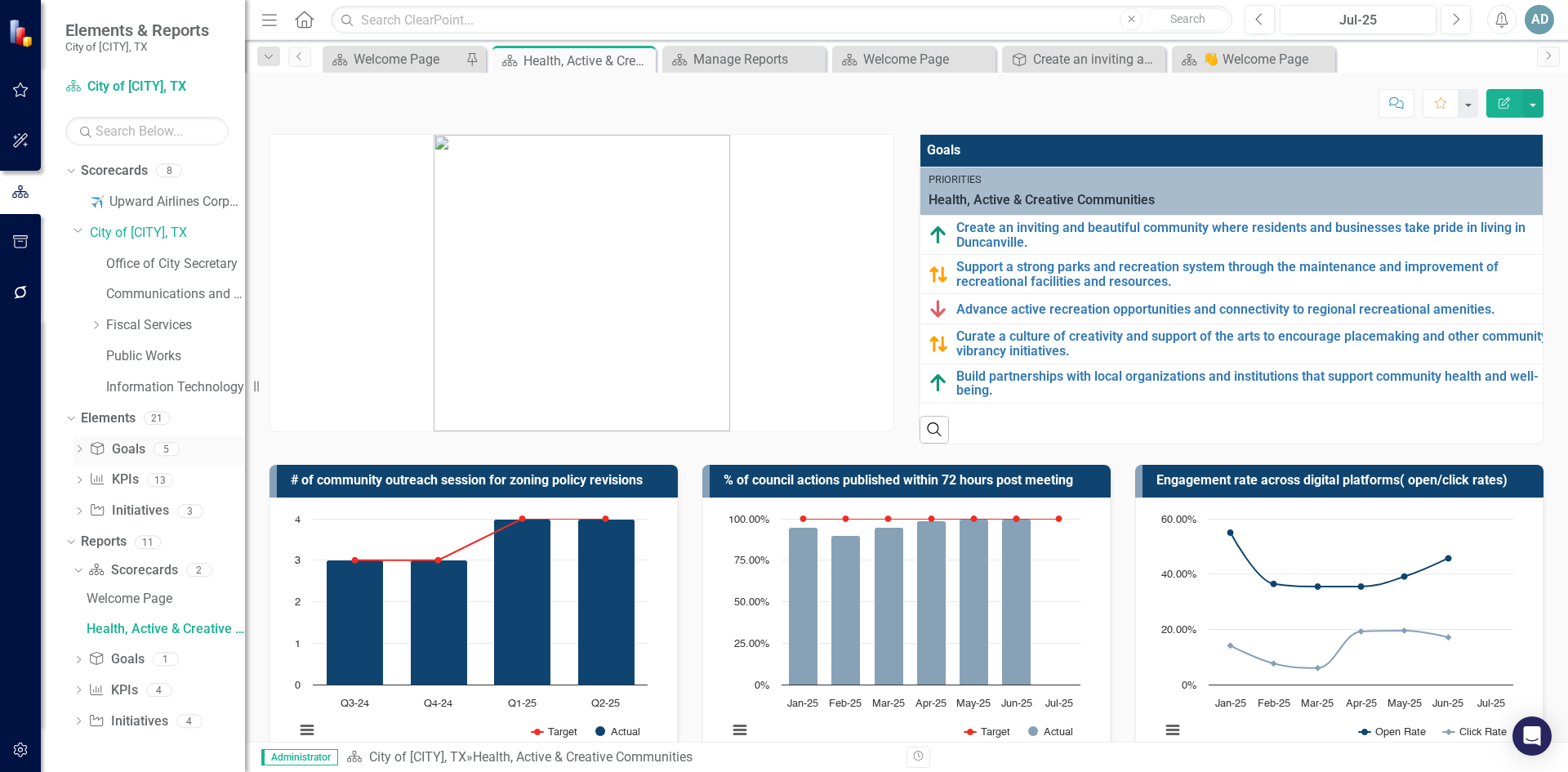 click on "Goal Goals" at bounding box center (117, 449) 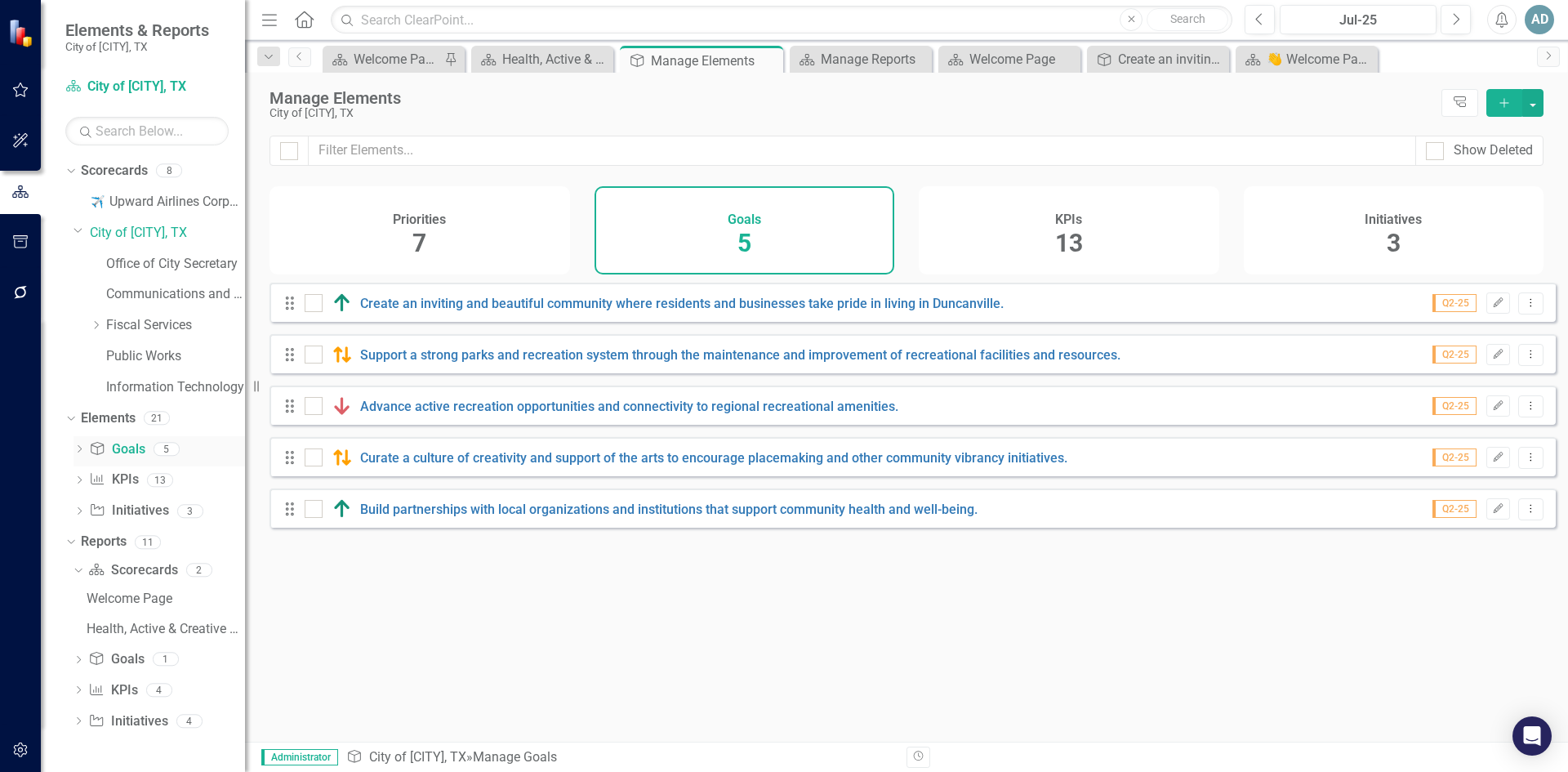 click 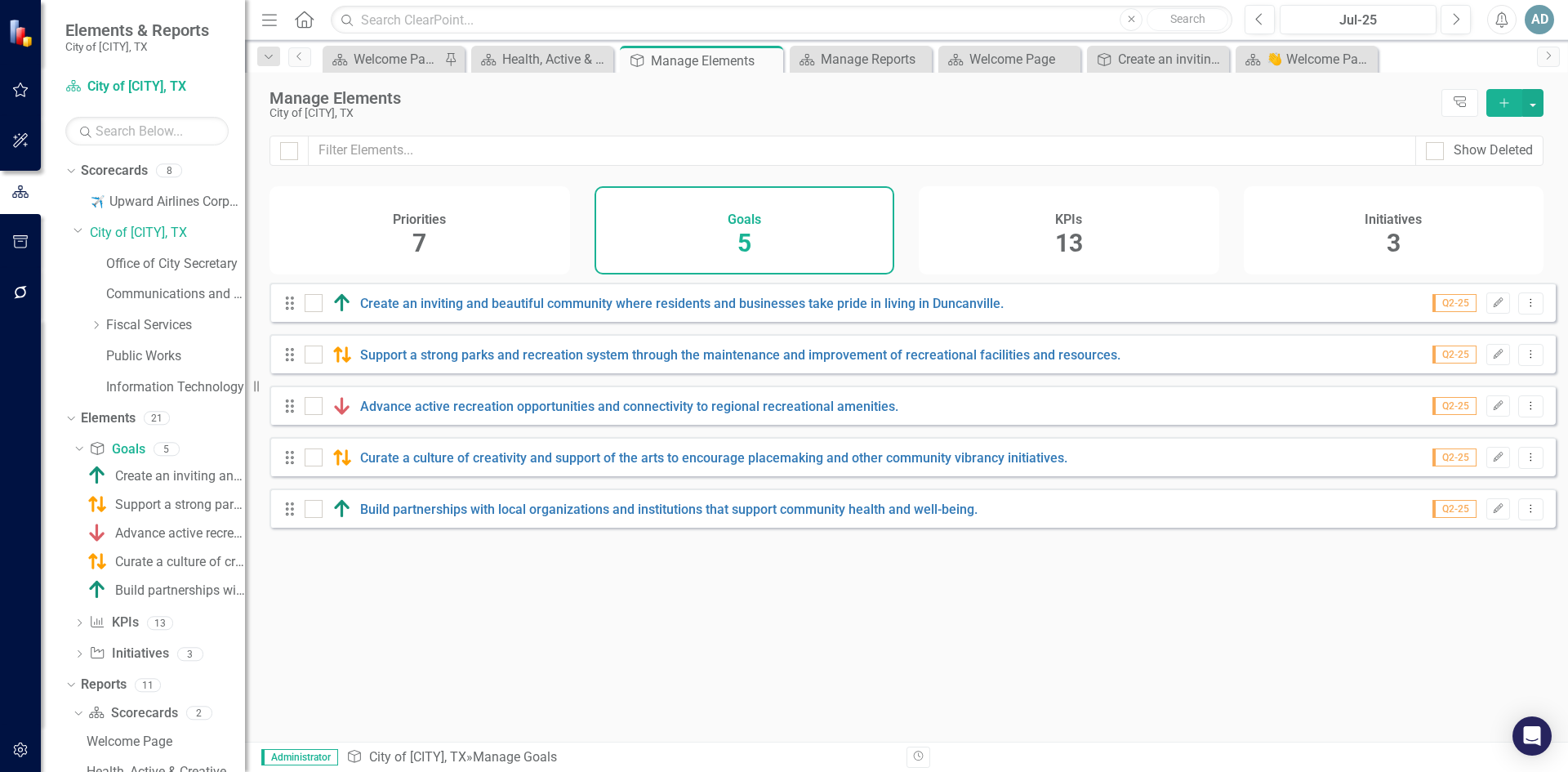 click on "Priorities 7" at bounding box center (420, 230) 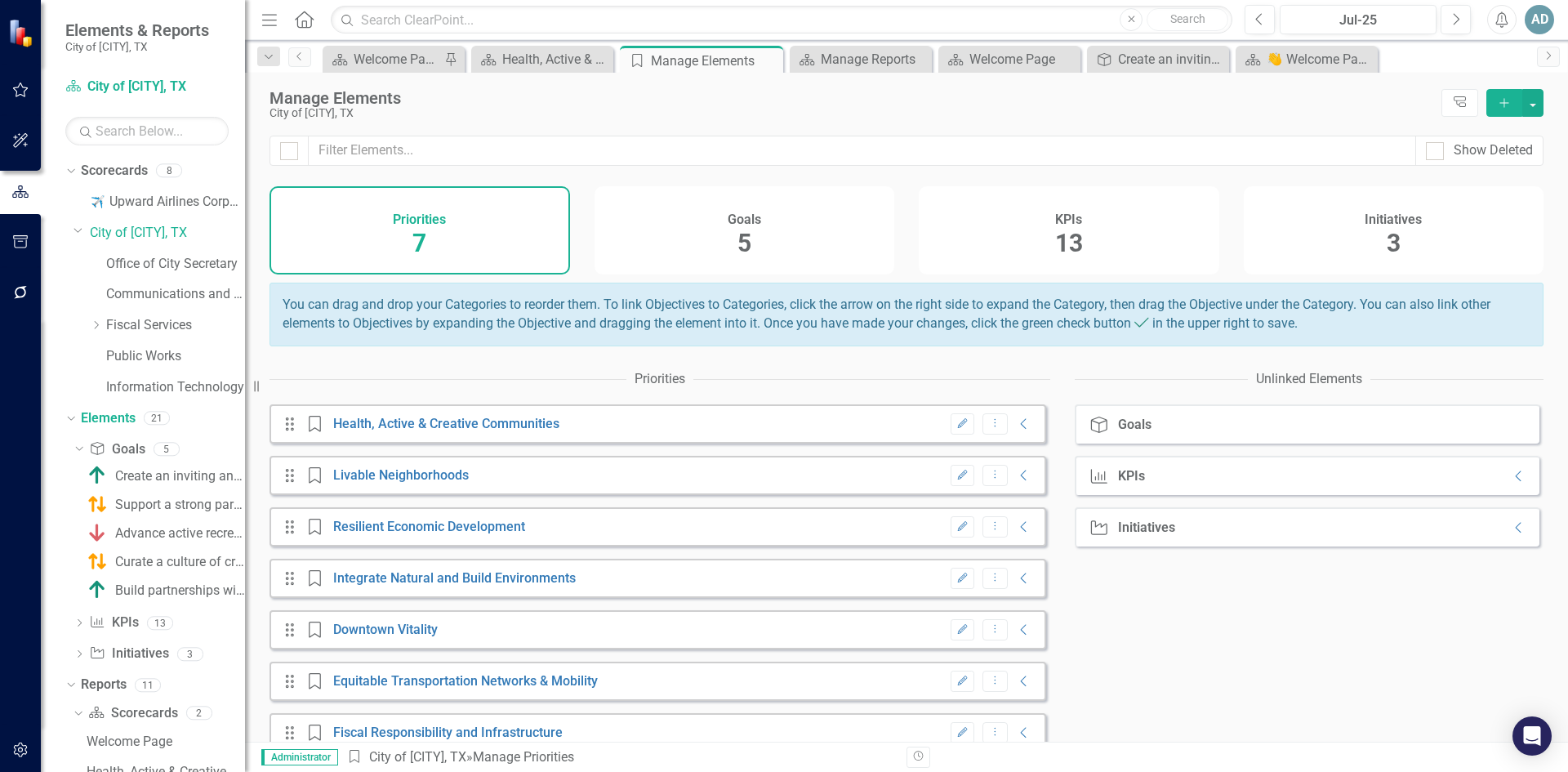 scroll, scrollTop: 35, scrollLeft: 0, axis: vertical 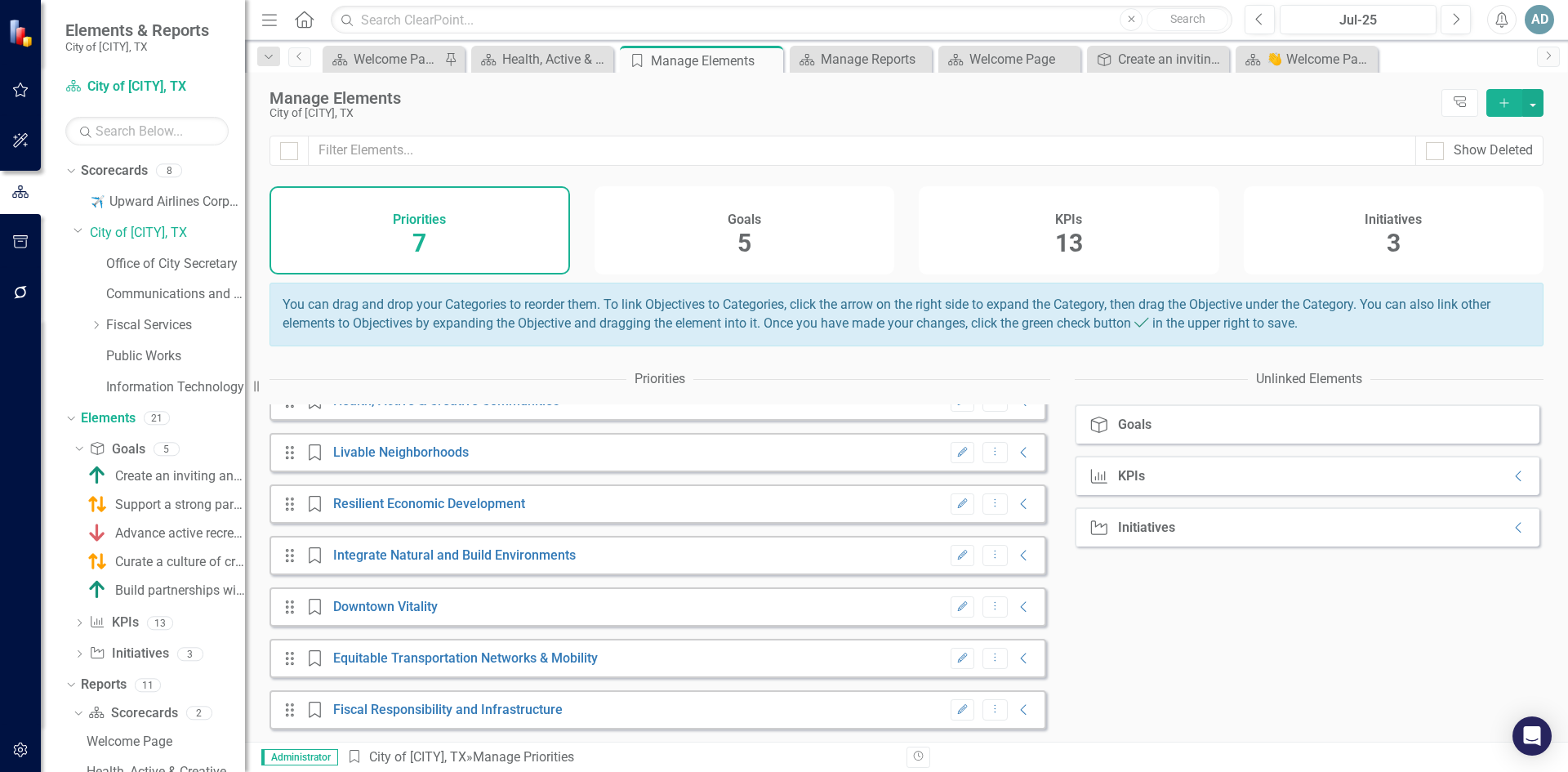 click on "Goals 5" at bounding box center (745, 230) 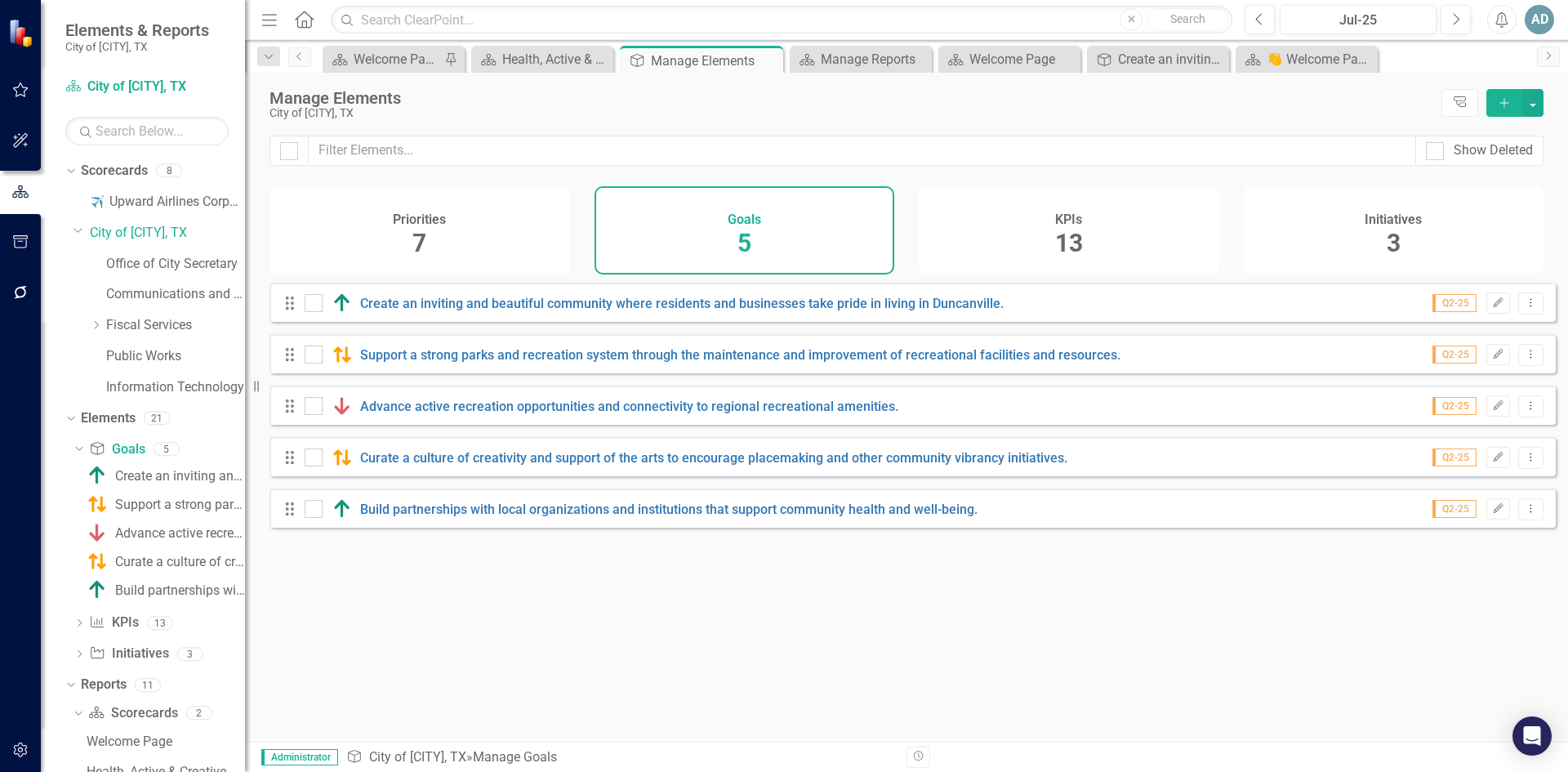 click on "13" at bounding box center (1069, 243) 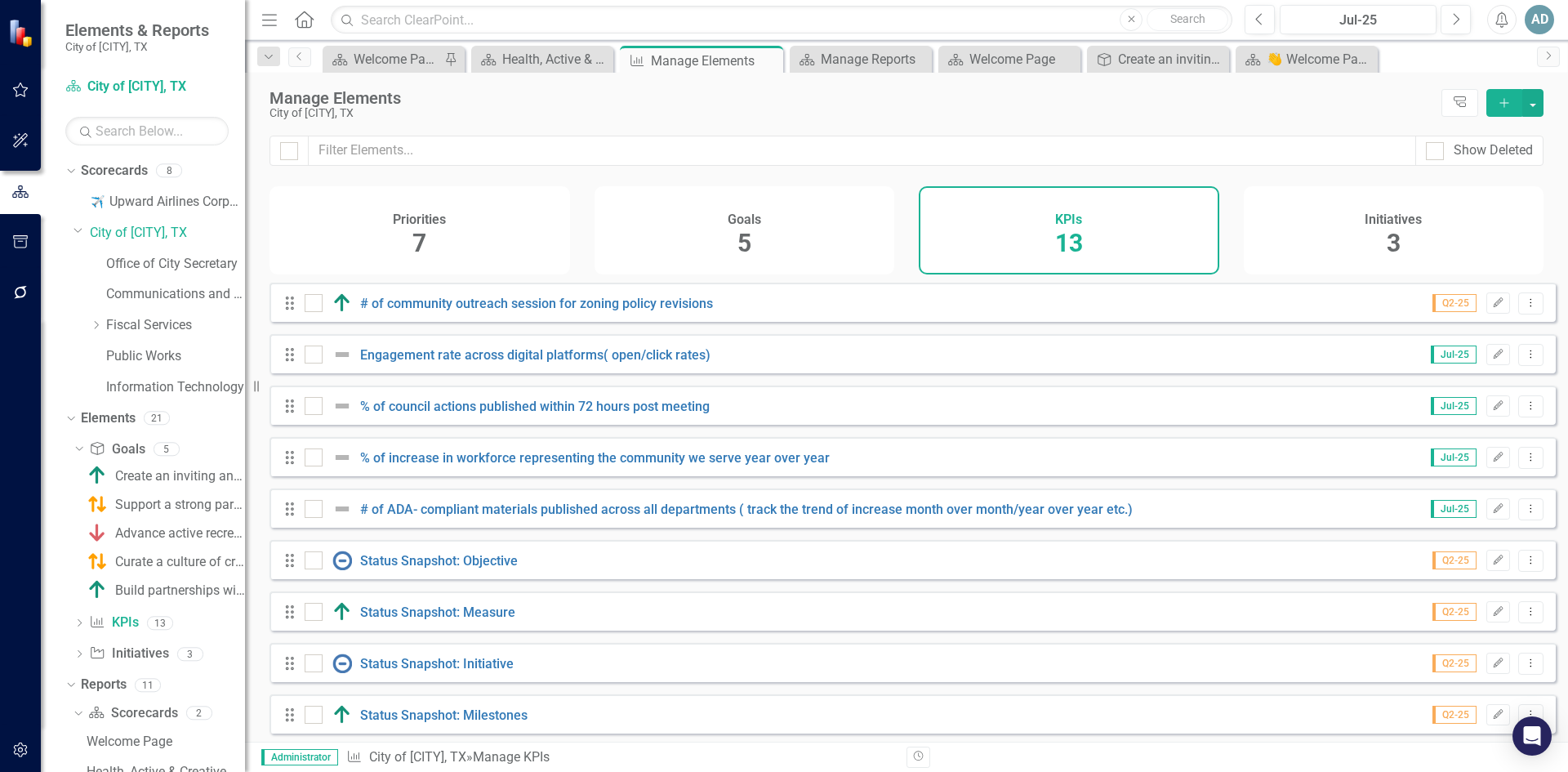 click on "Goals 5" at bounding box center [745, 230] 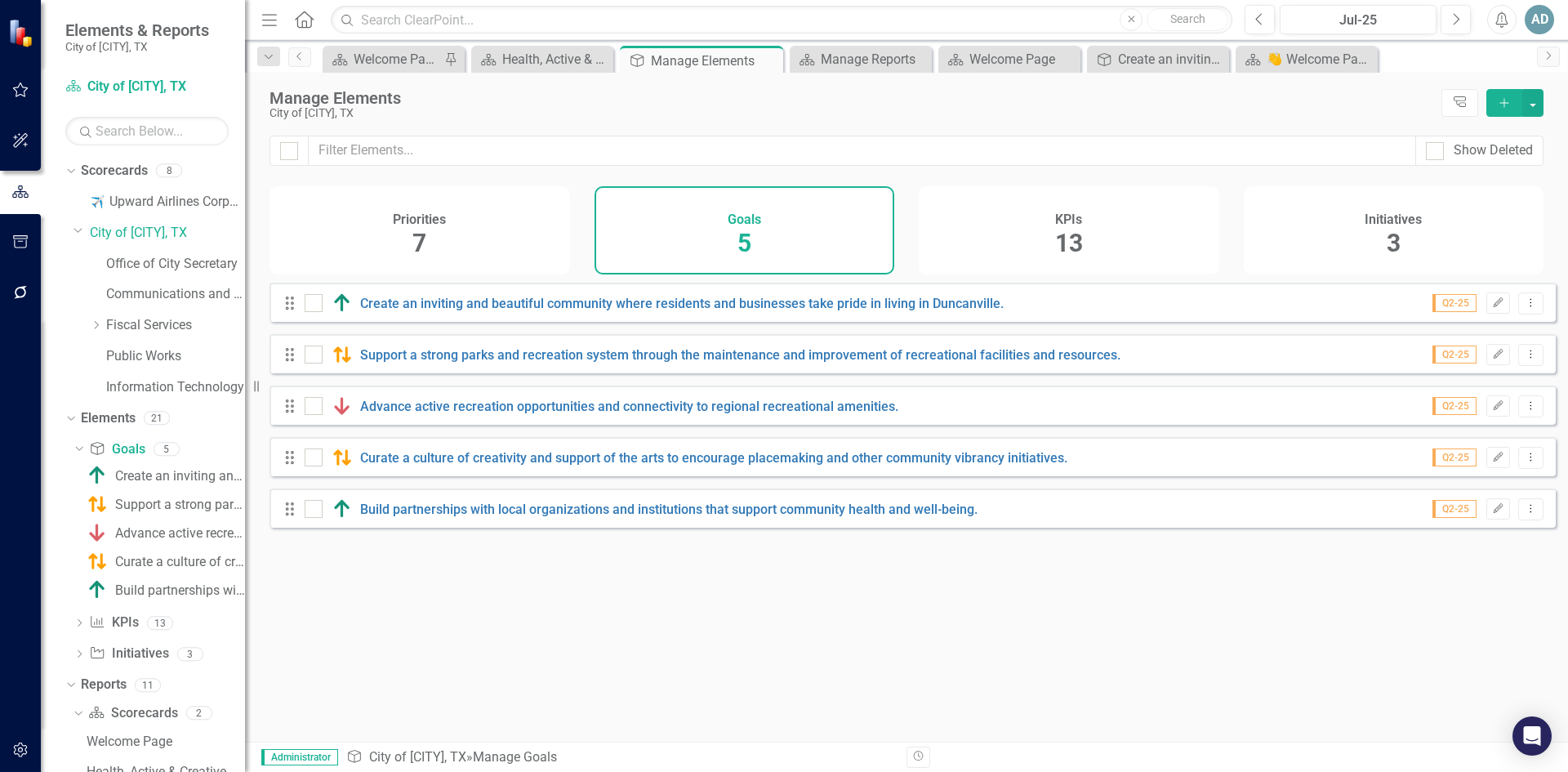 click on "13" at bounding box center (1069, 243) 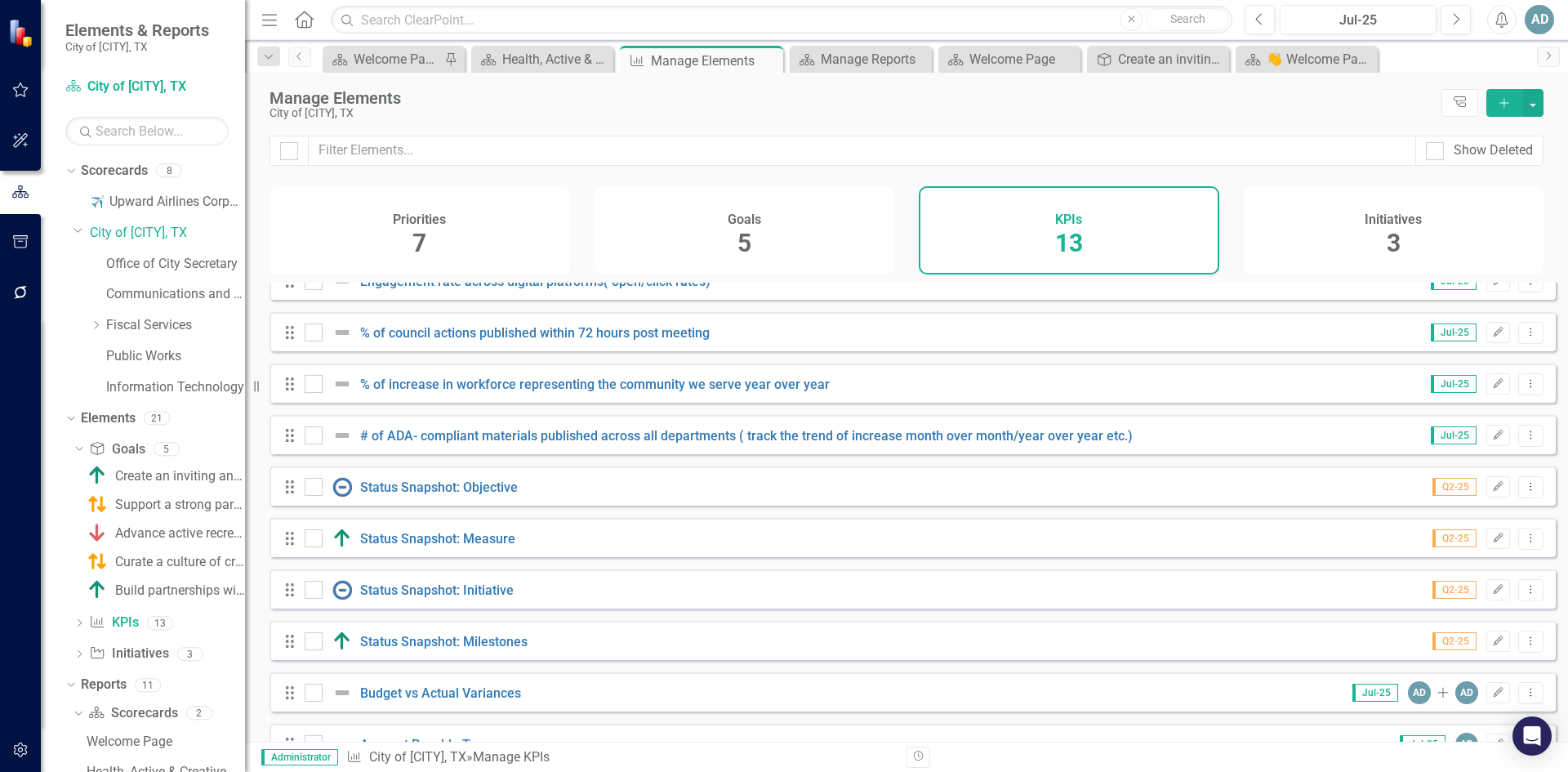 scroll, scrollTop: 59, scrollLeft: 0, axis: vertical 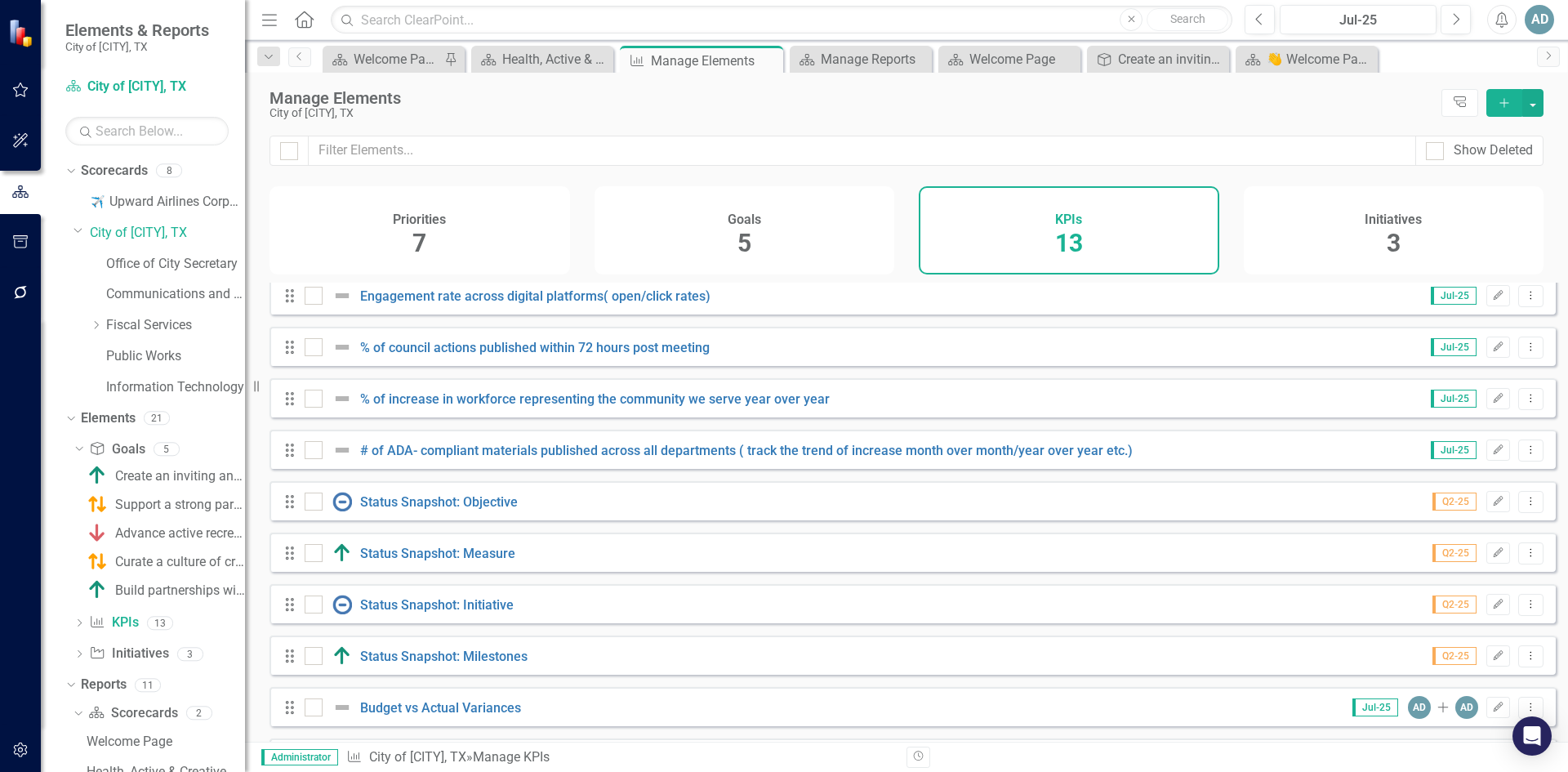 click on "Initiatives" at bounding box center [1393, 220] 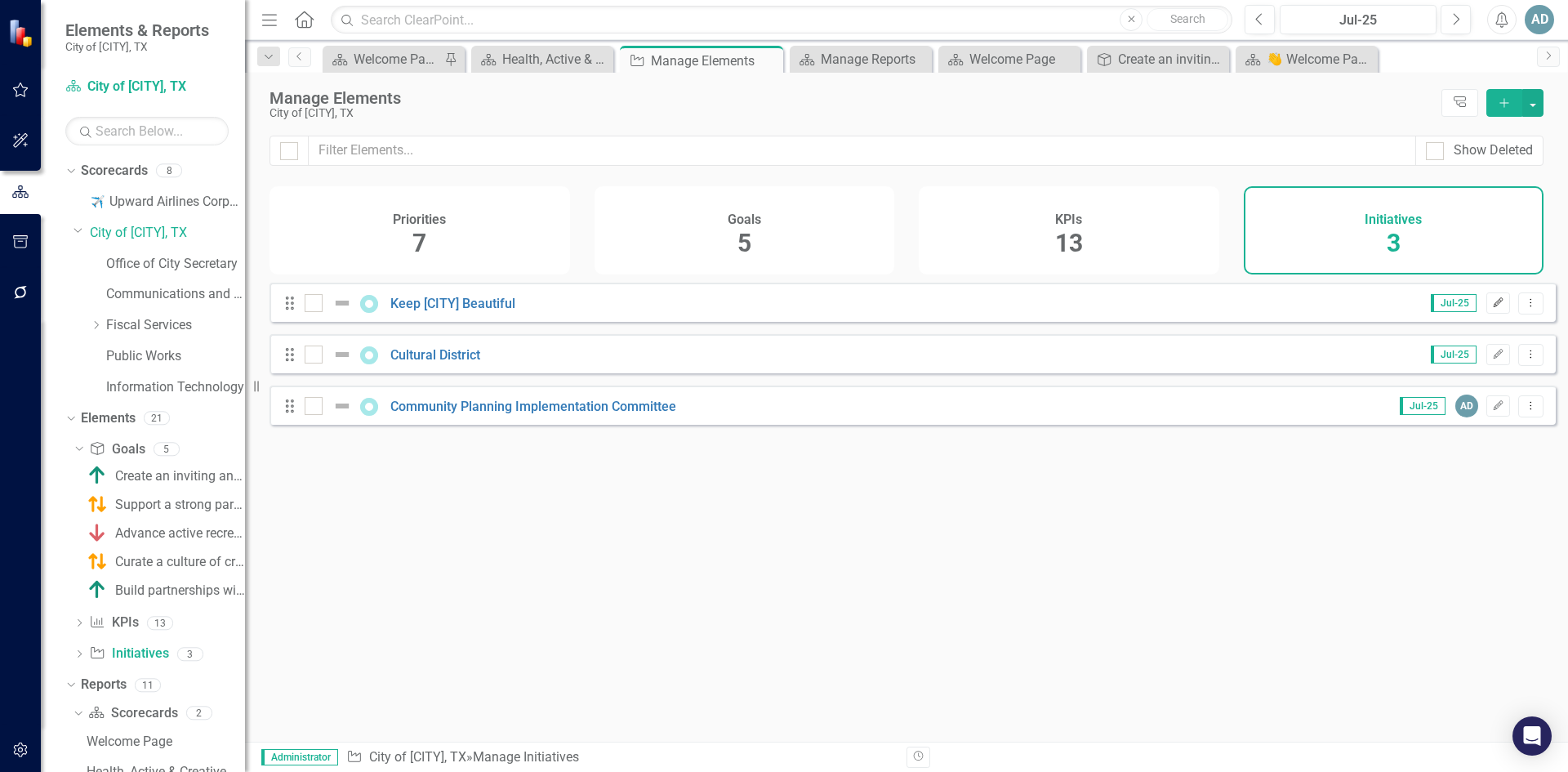 click on "Edit" 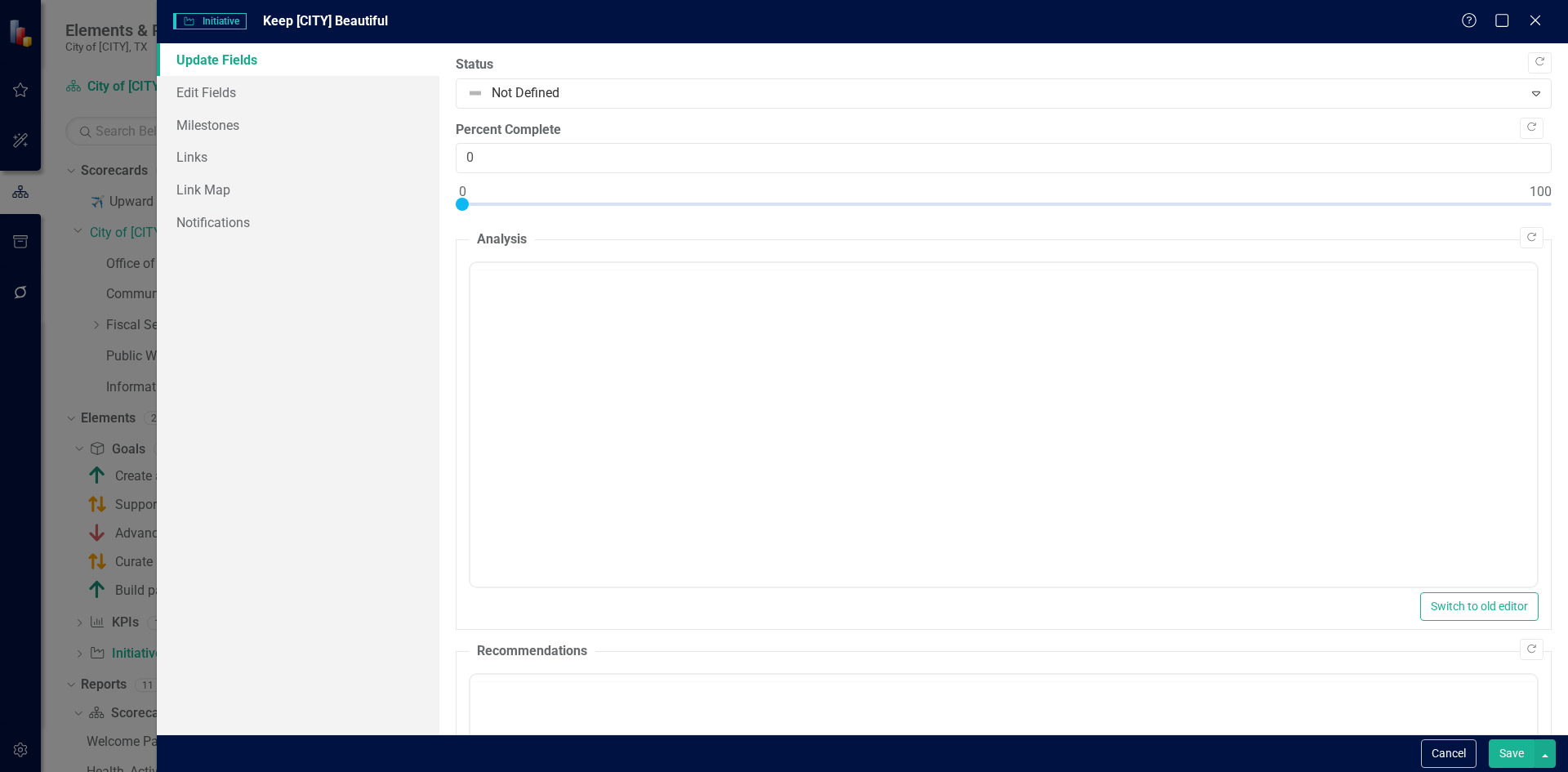 scroll, scrollTop: 0, scrollLeft: 0, axis: both 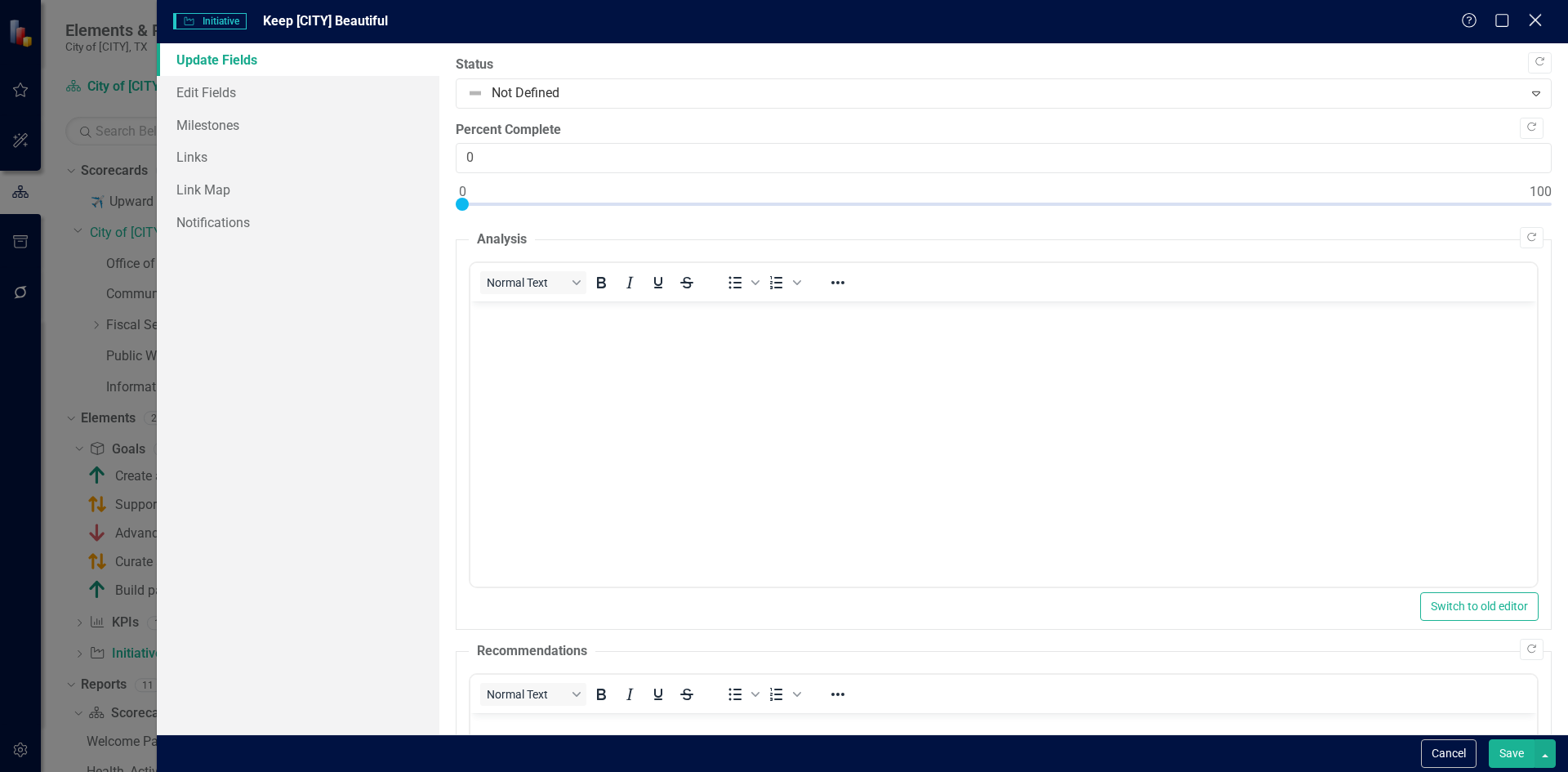 click on "Close" 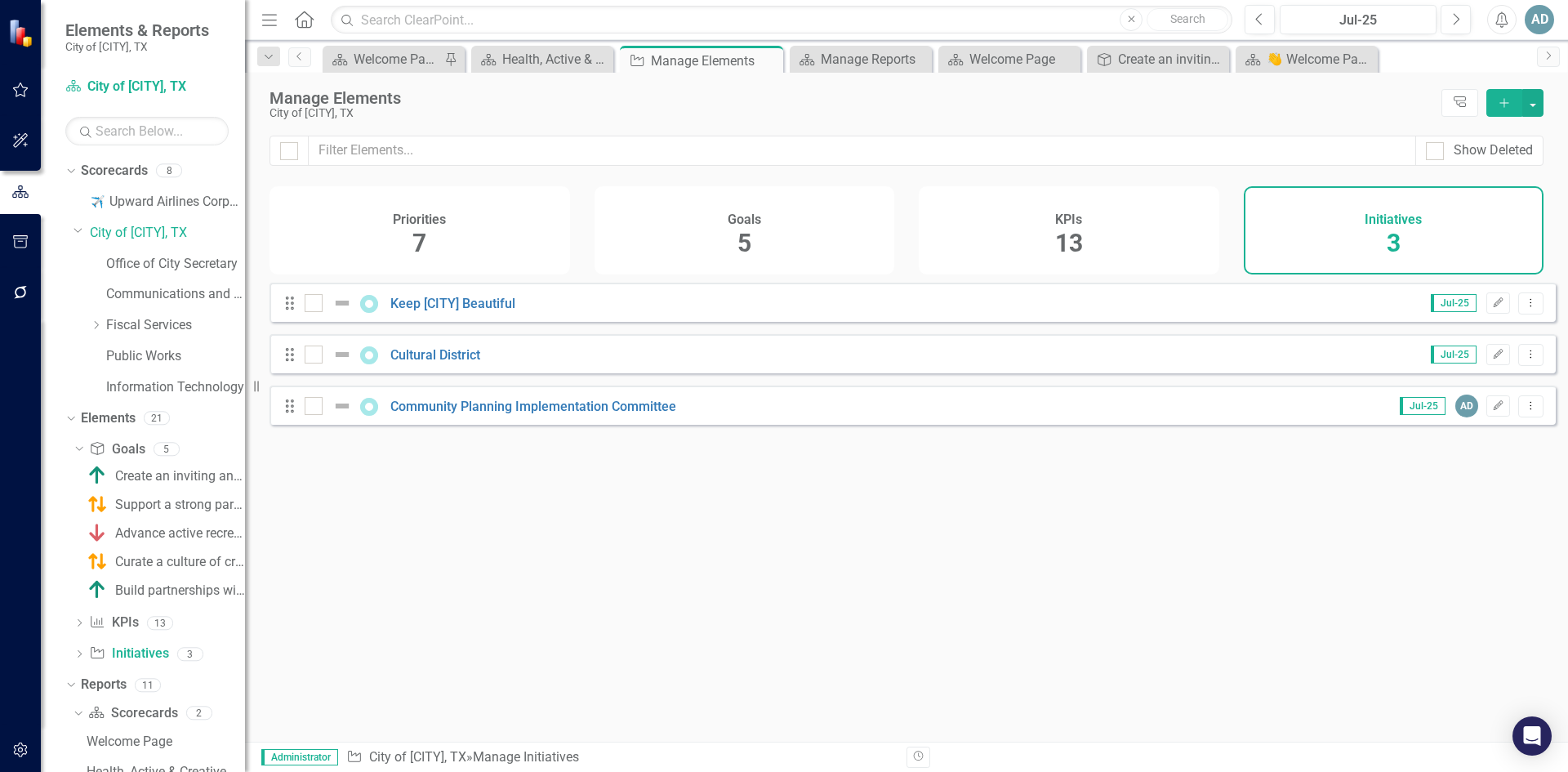 click on "Resize" at bounding box center [252, 386] 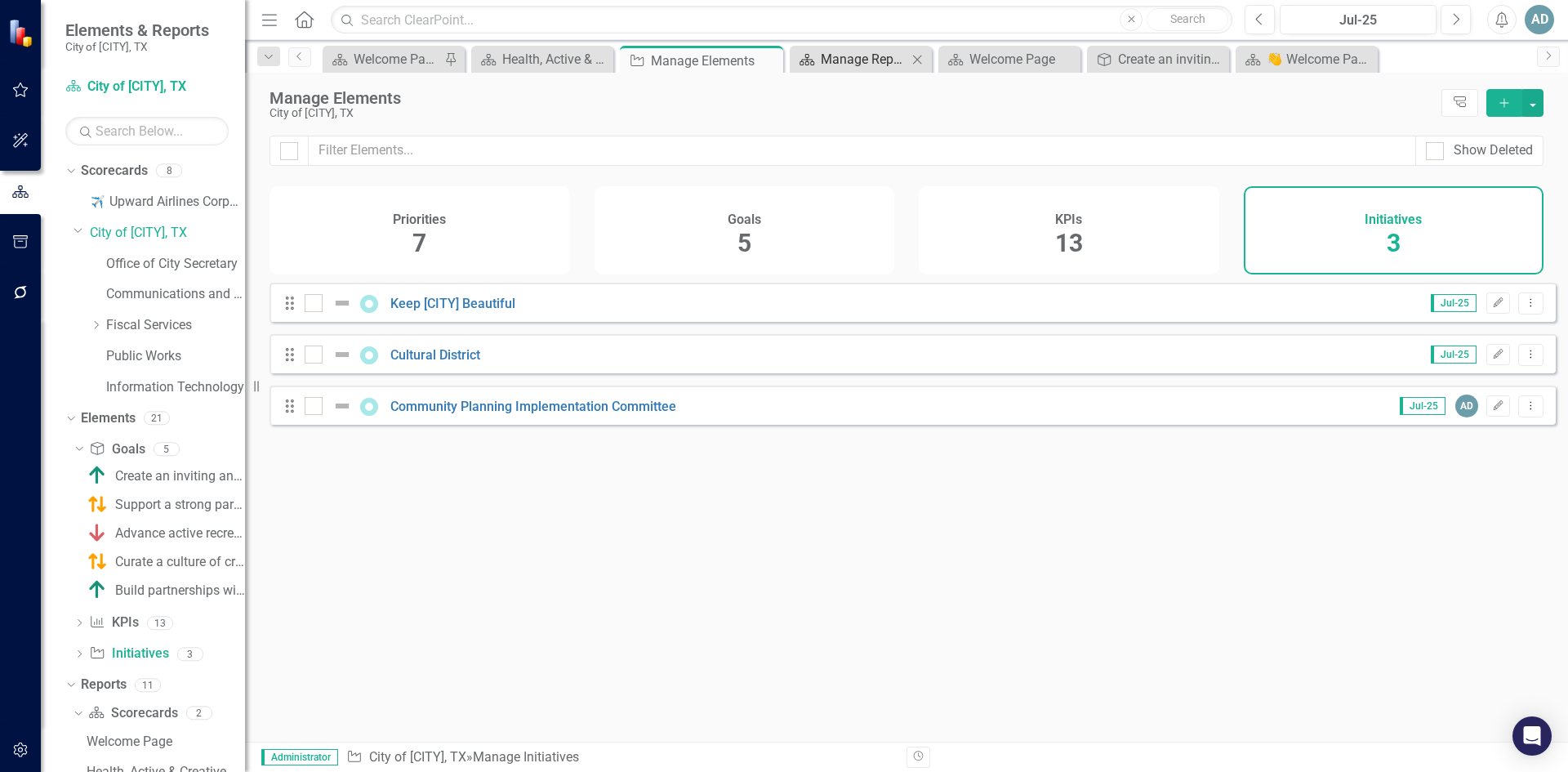 click on "Manage Reports" at bounding box center (864, 59) 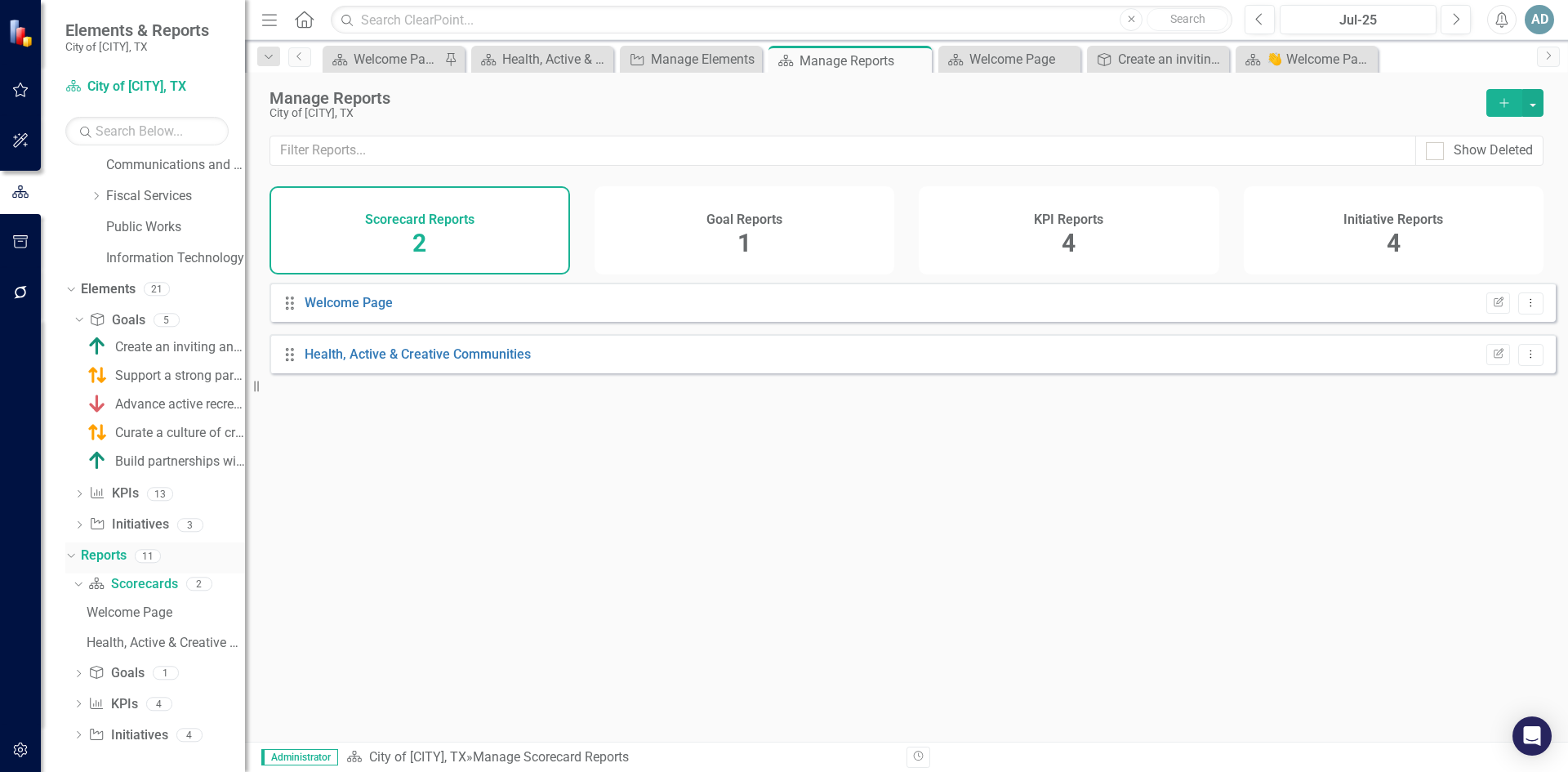scroll, scrollTop: 134, scrollLeft: 0, axis: vertical 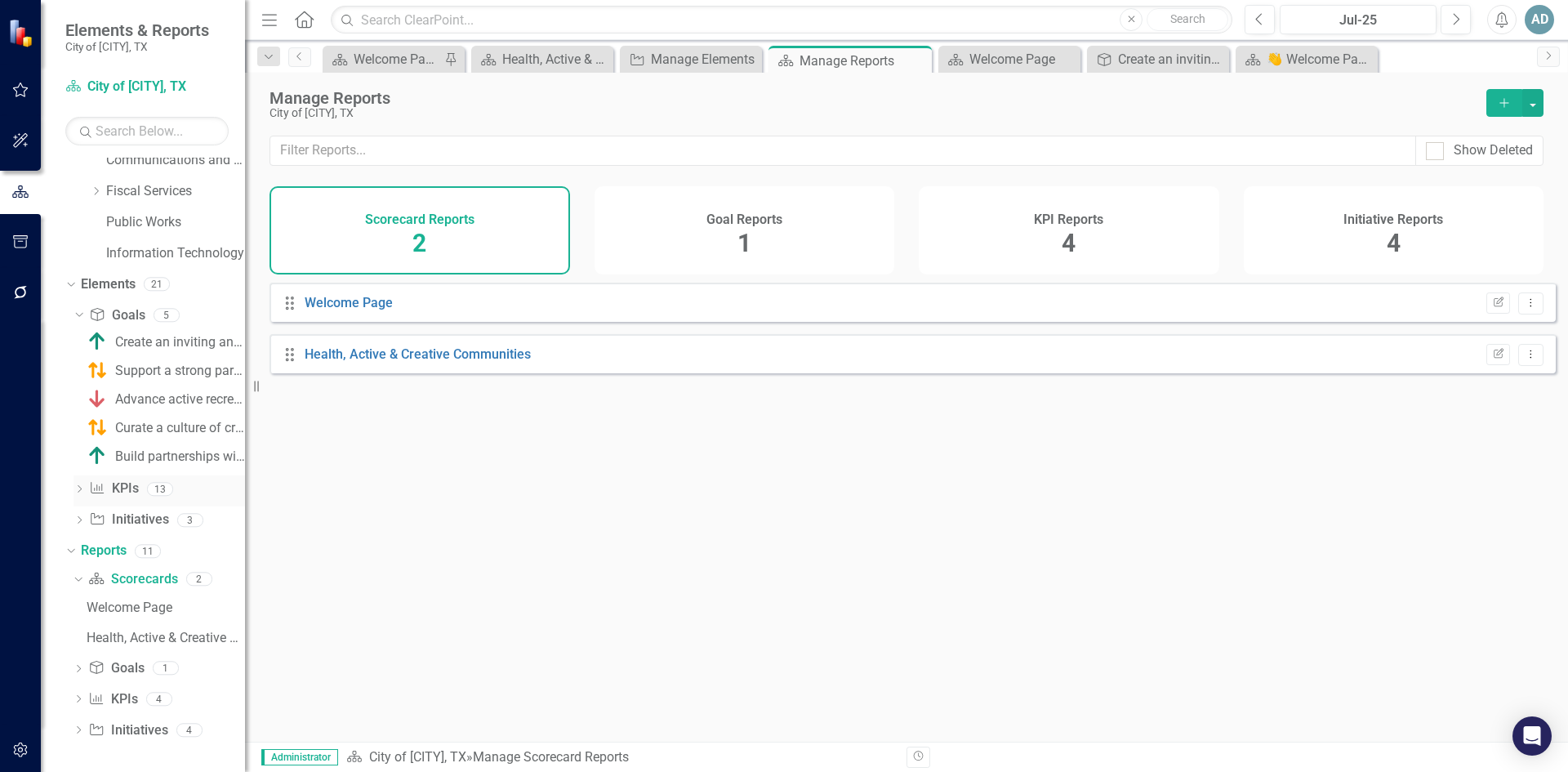click on "KPI KPIs" at bounding box center (114, 489) 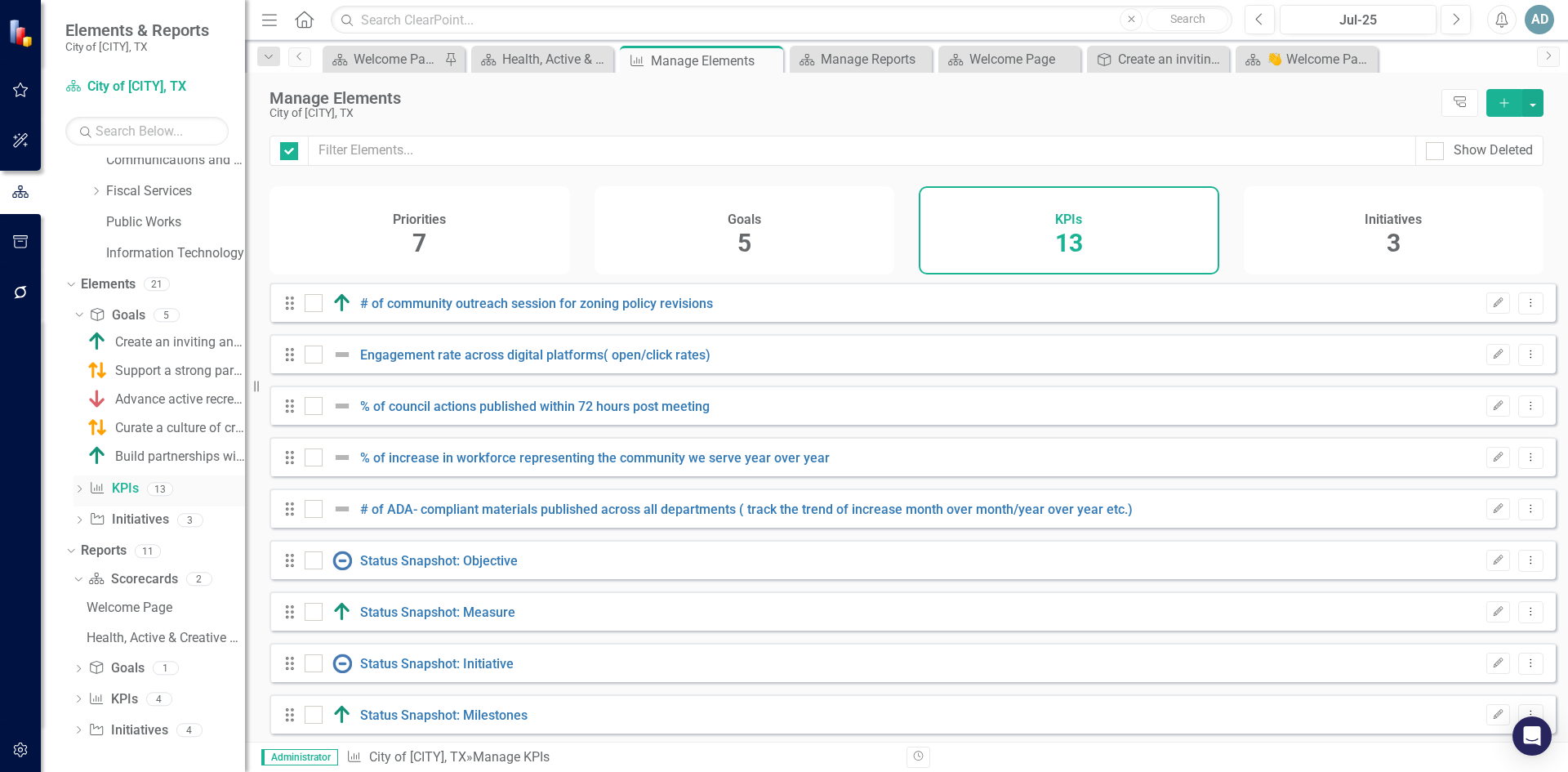 checkbox on "false" 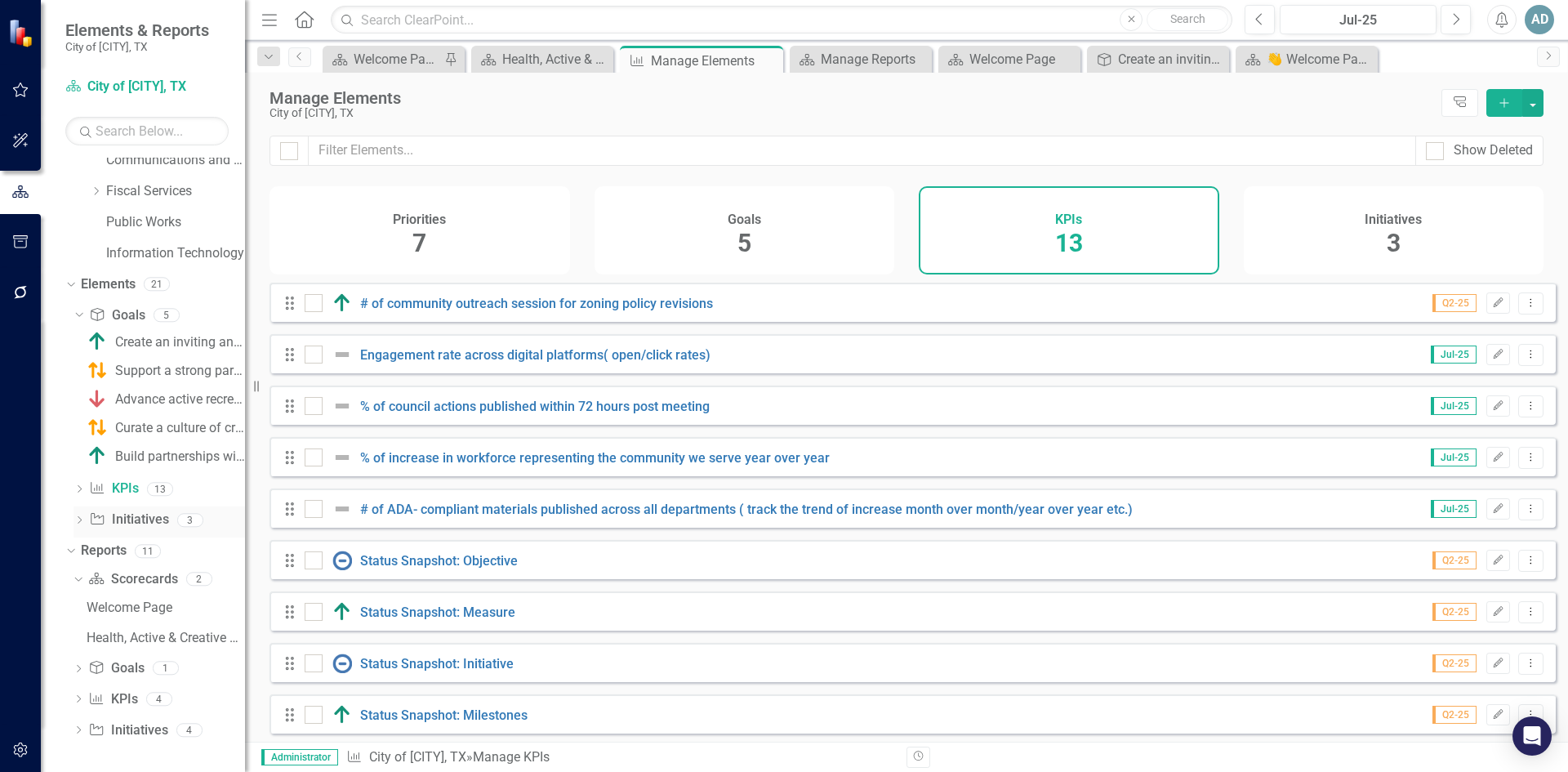 click on "Initiative Initiatives" at bounding box center [128, 520] 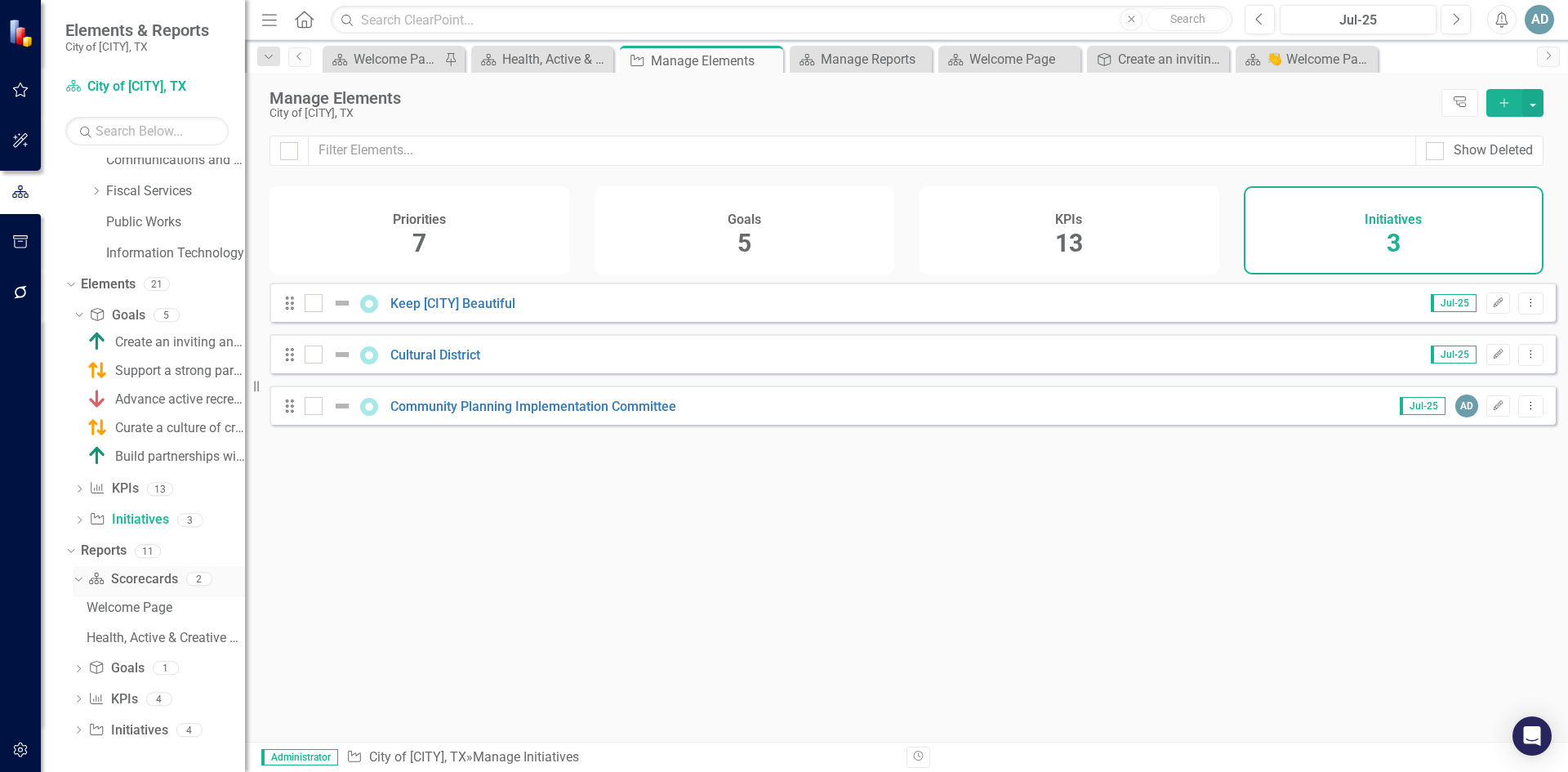 click on "Scorecard Scorecards" at bounding box center [132, 579] 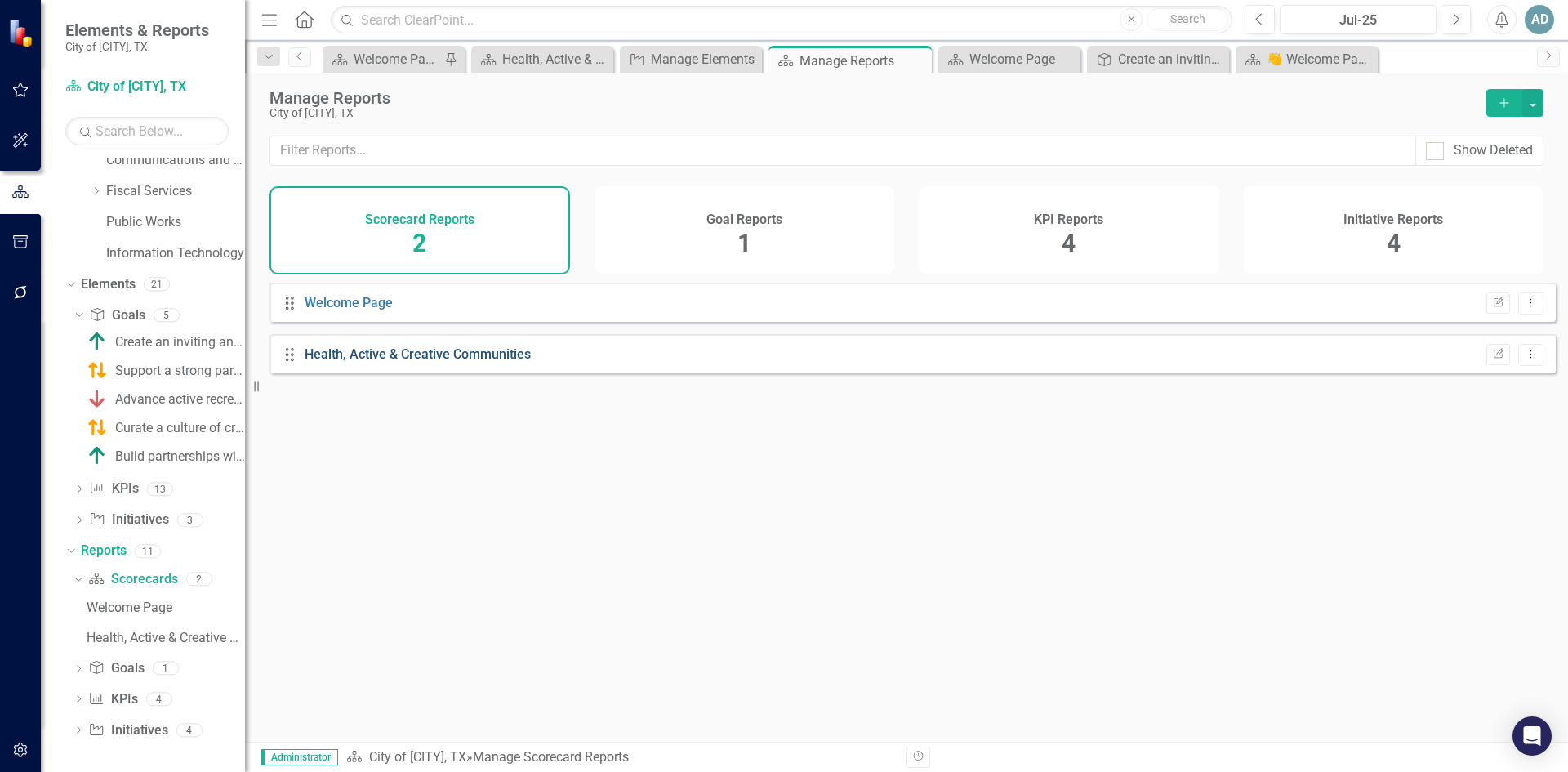 click on "Health, Active & Creative Communities" at bounding box center (417, 354) 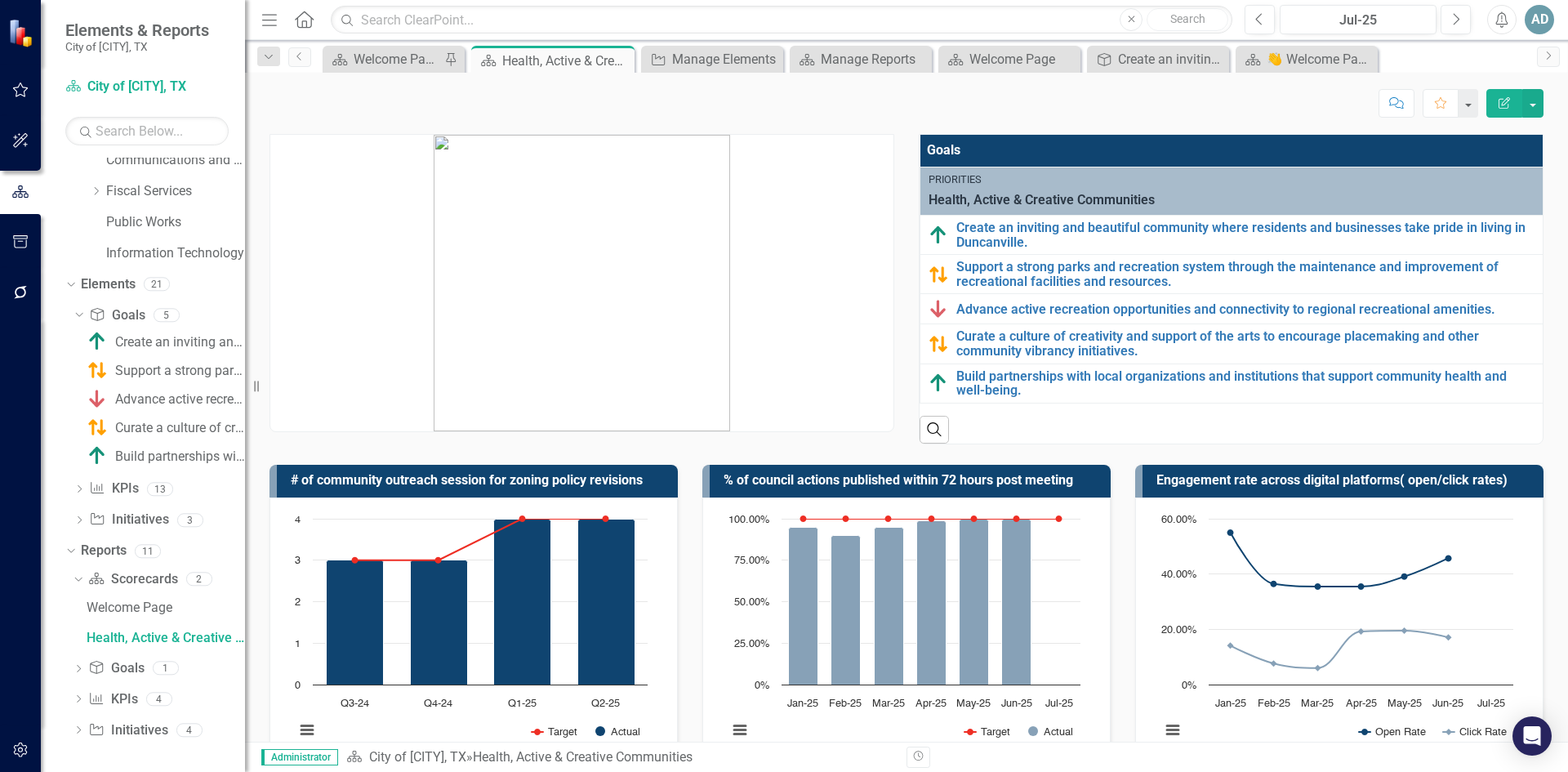 scroll, scrollTop: 13, scrollLeft: 0, axis: vertical 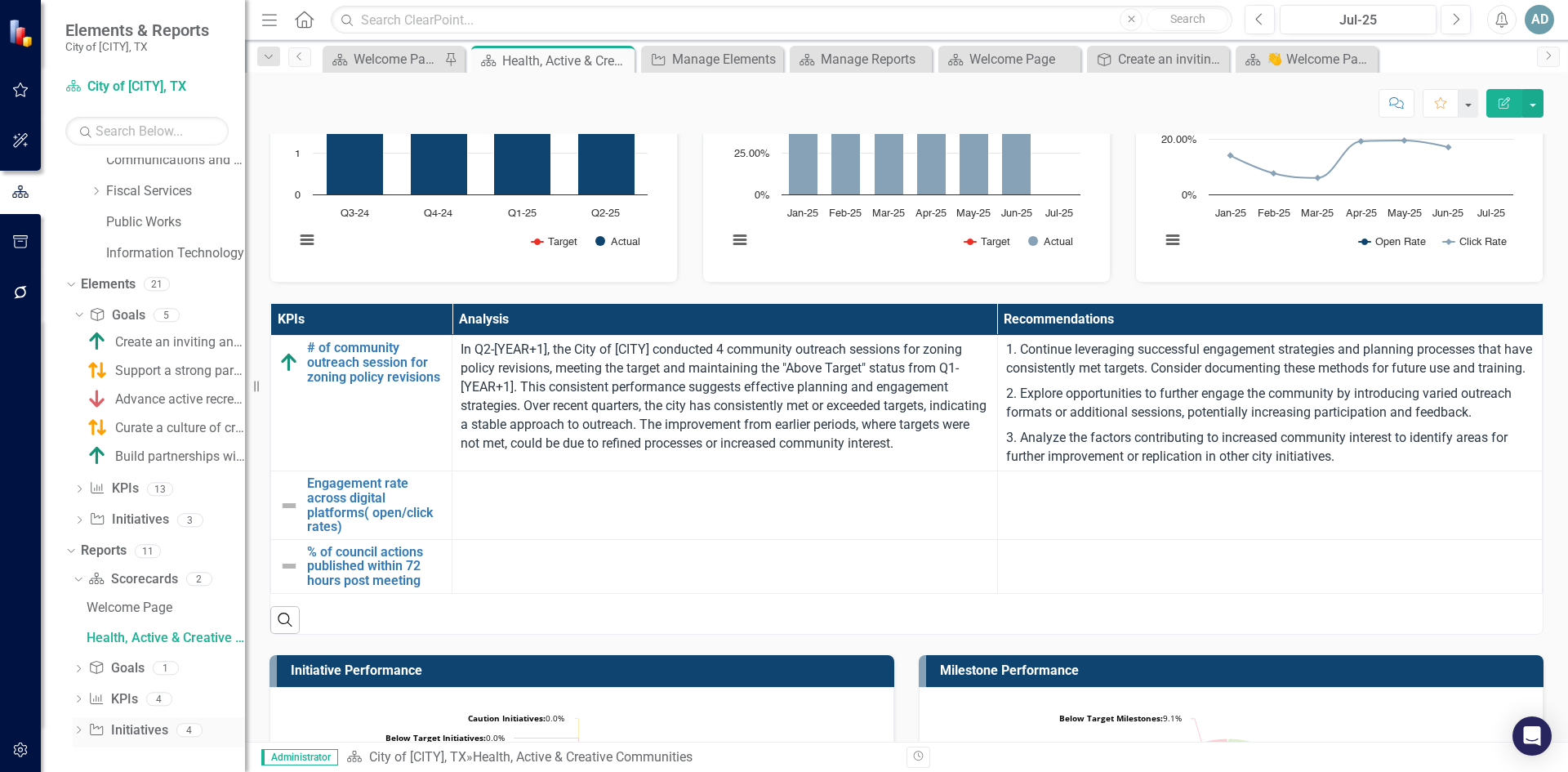 click on "Dropdown" 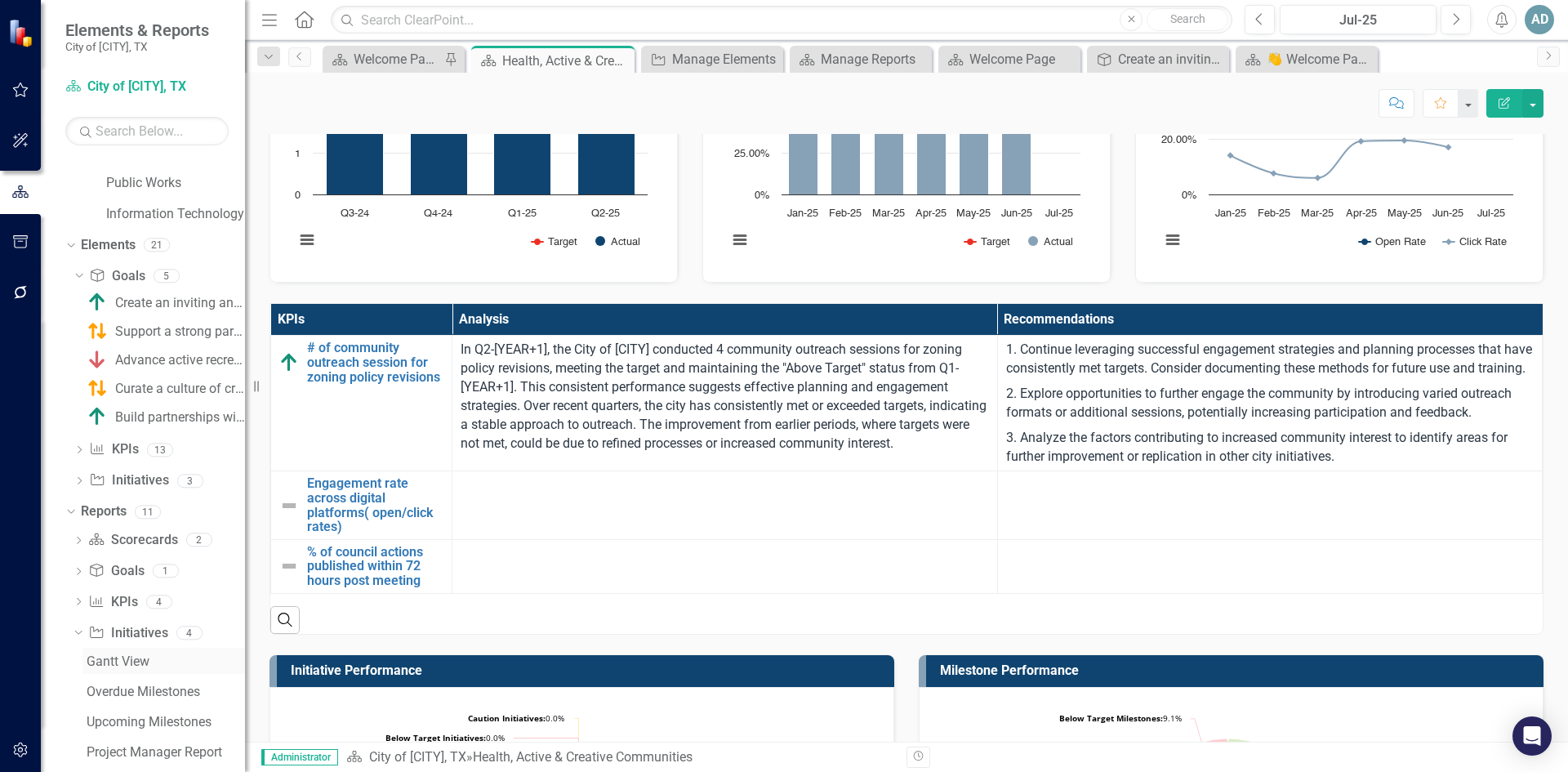scroll, scrollTop: 194, scrollLeft: 0, axis: vertical 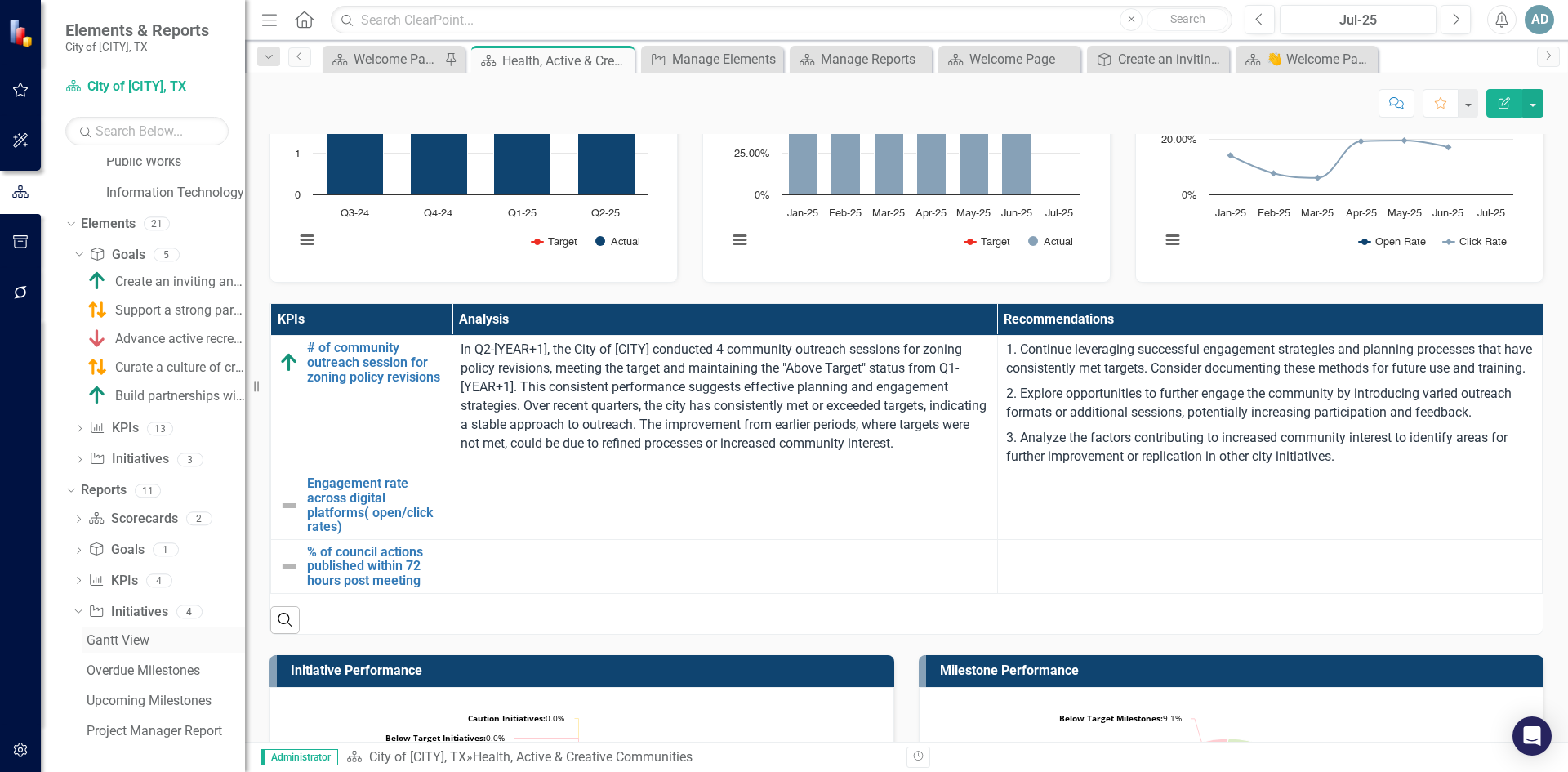 click on "Gantt View" at bounding box center (166, 640) 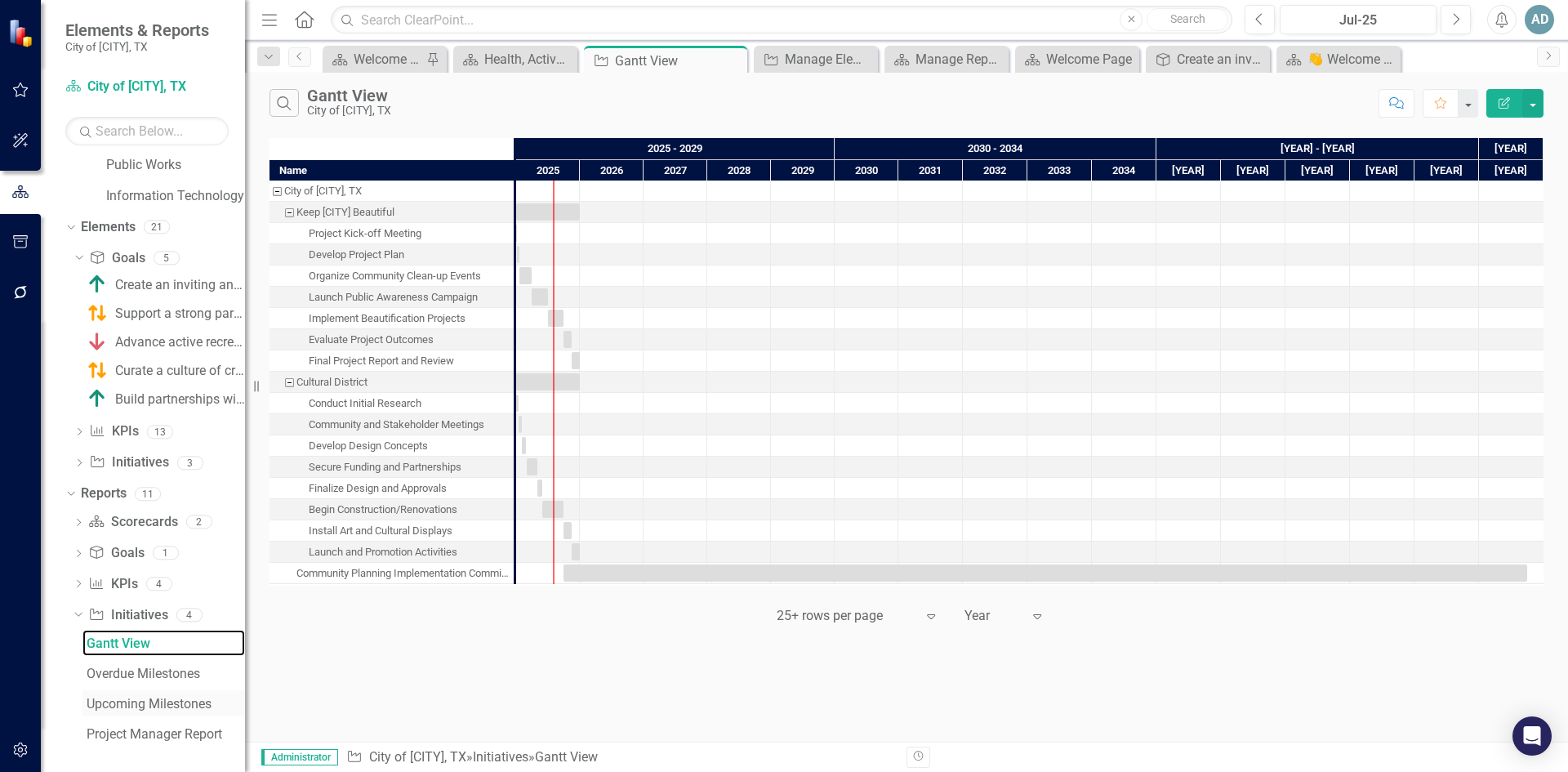 scroll, scrollTop: 194, scrollLeft: 0, axis: vertical 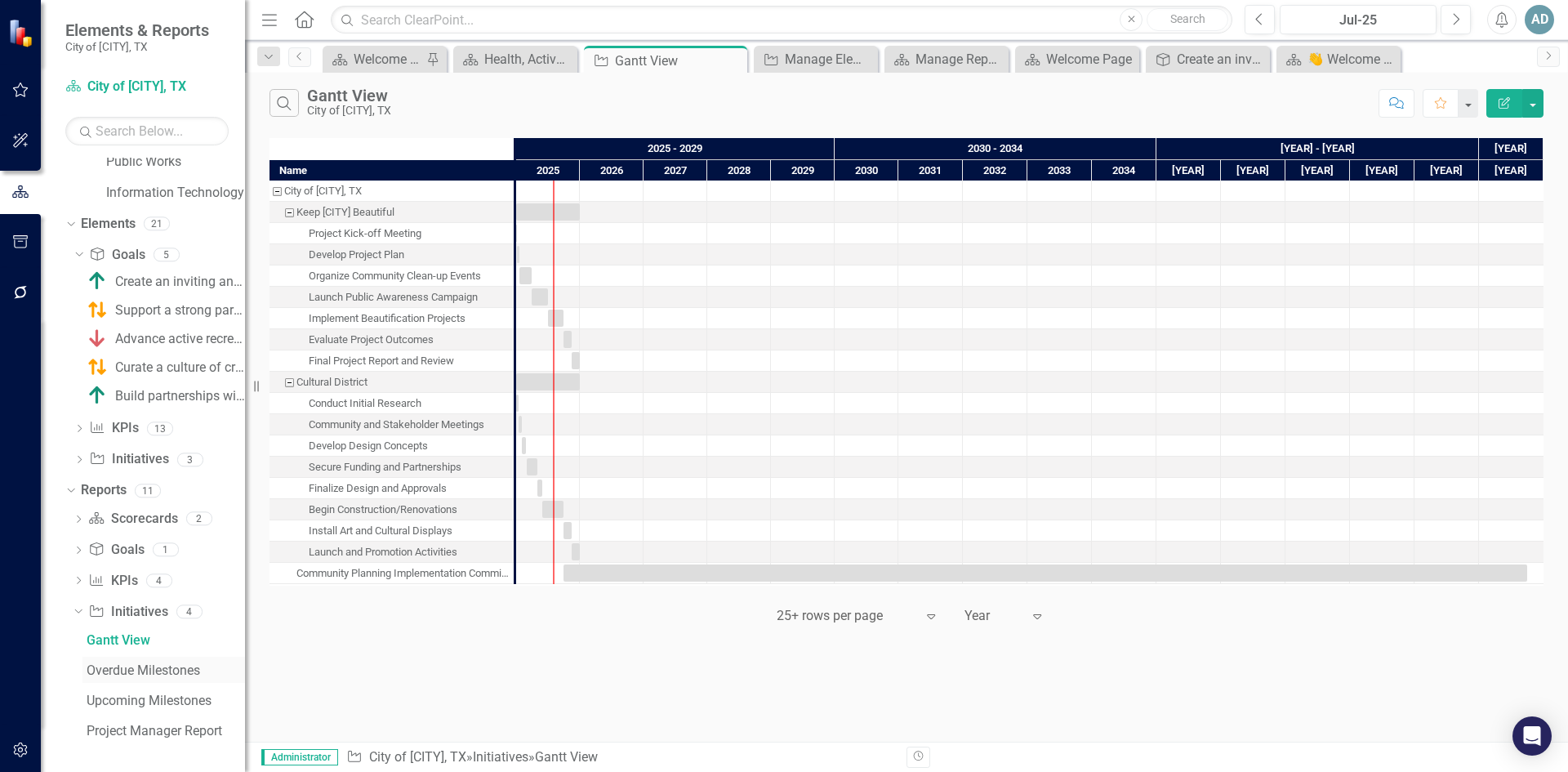 click on "Overdue Milestones" at bounding box center (166, 671) 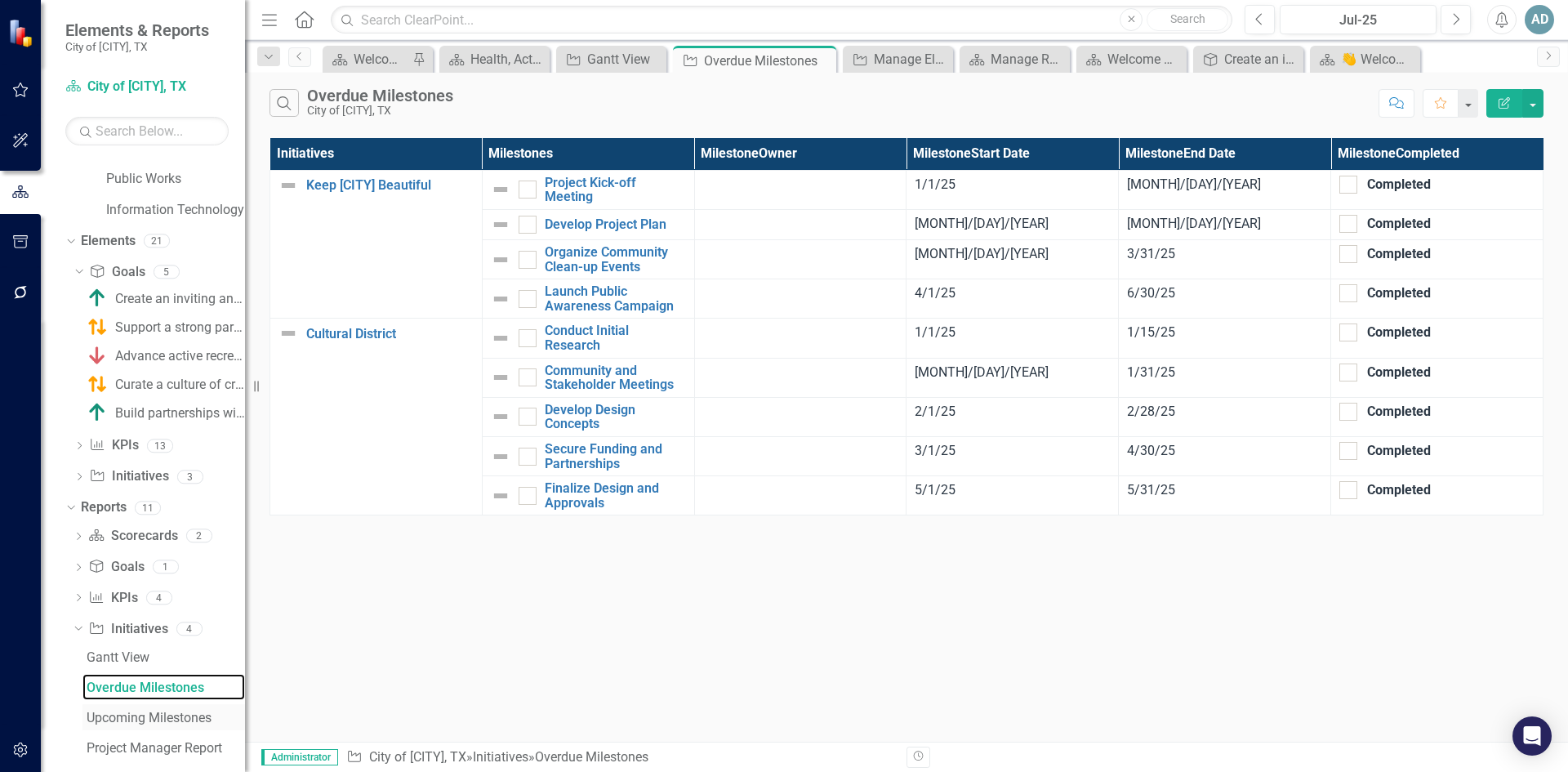 scroll, scrollTop: 194, scrollLeft: 0, axis: vertical 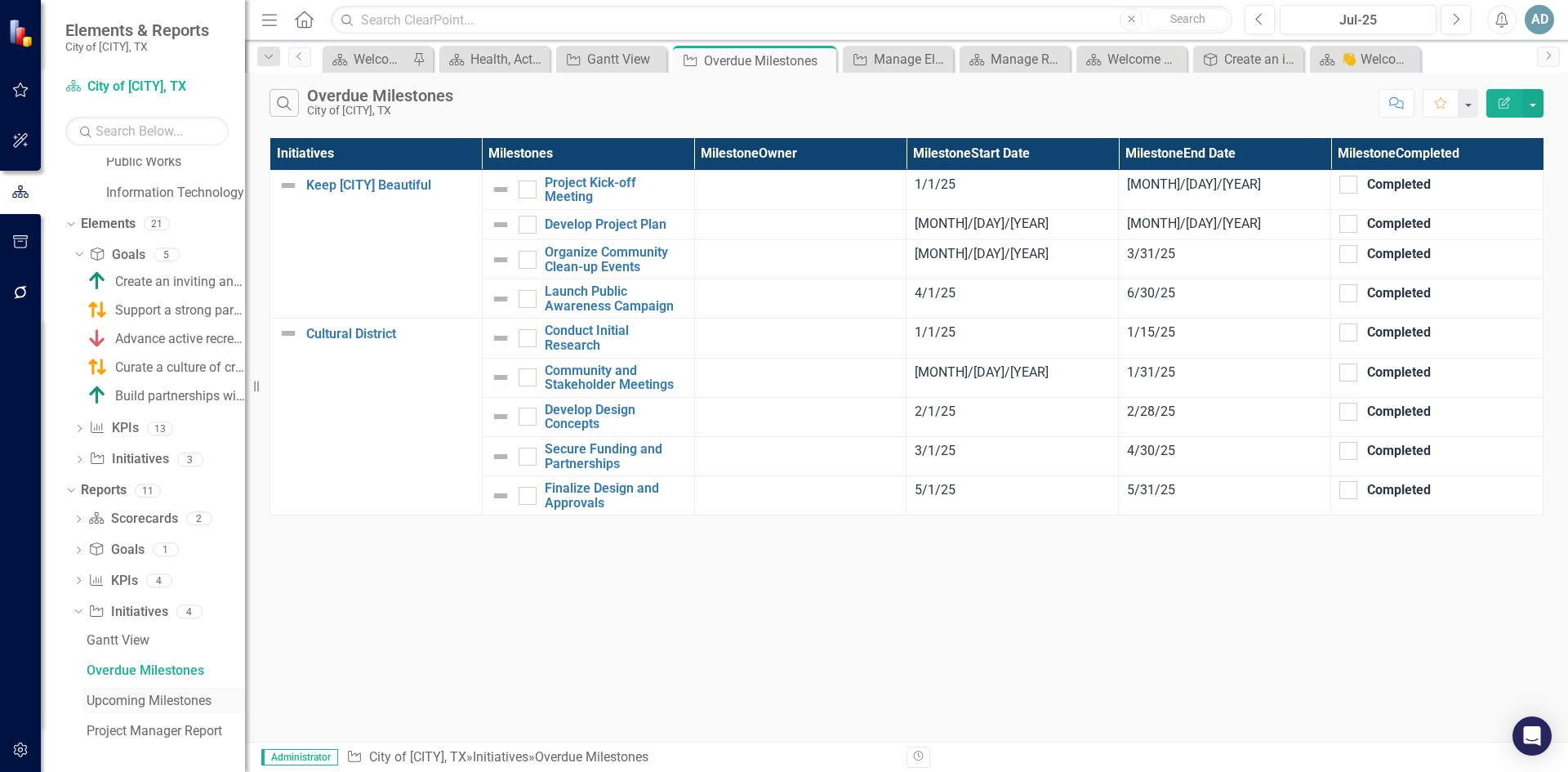 click on "Upcoming Milestones" at bounding box center [166, 701] 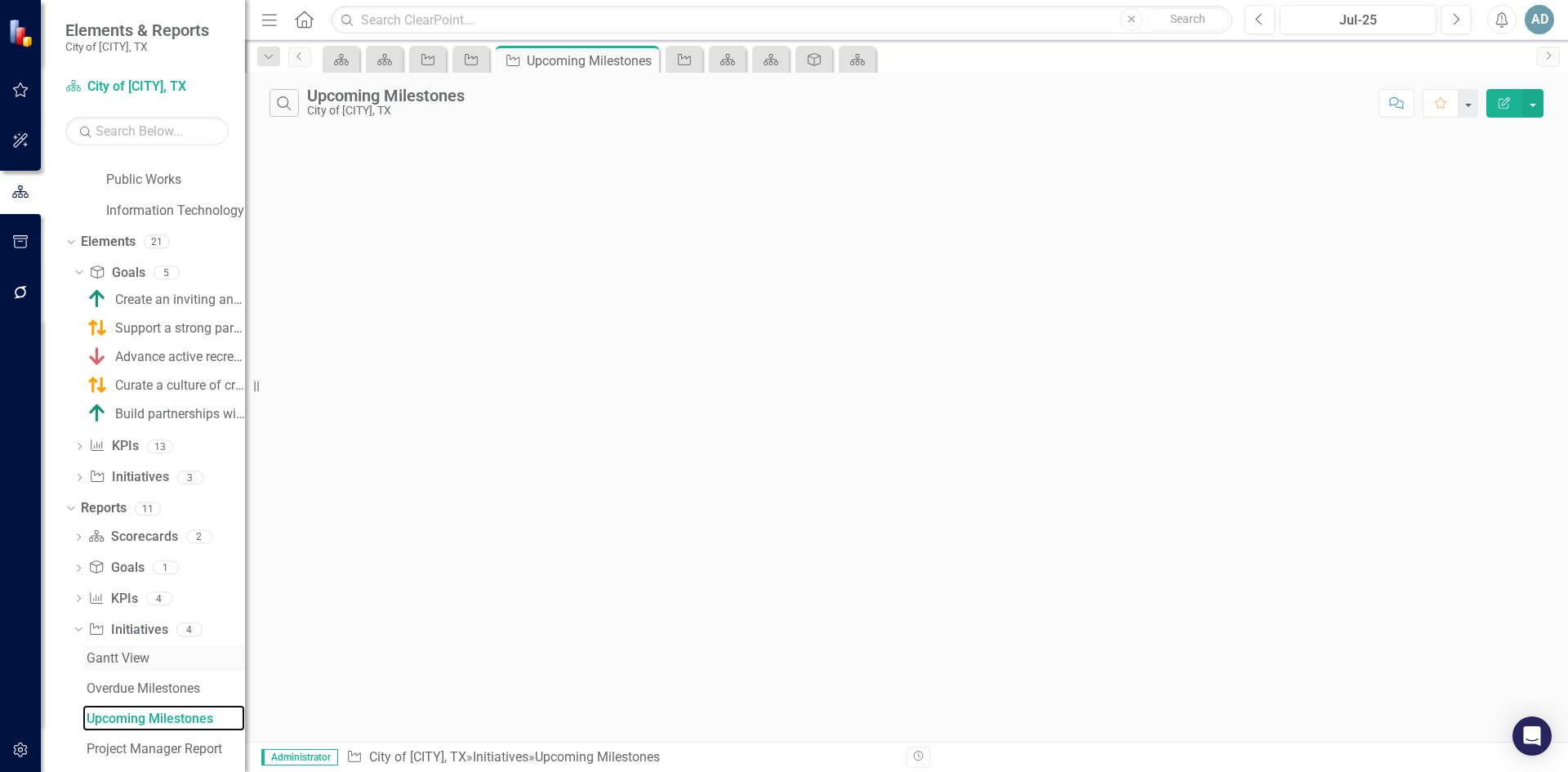 scroll, scrollTop: 194, scrollLeft: 0, axis: vertical 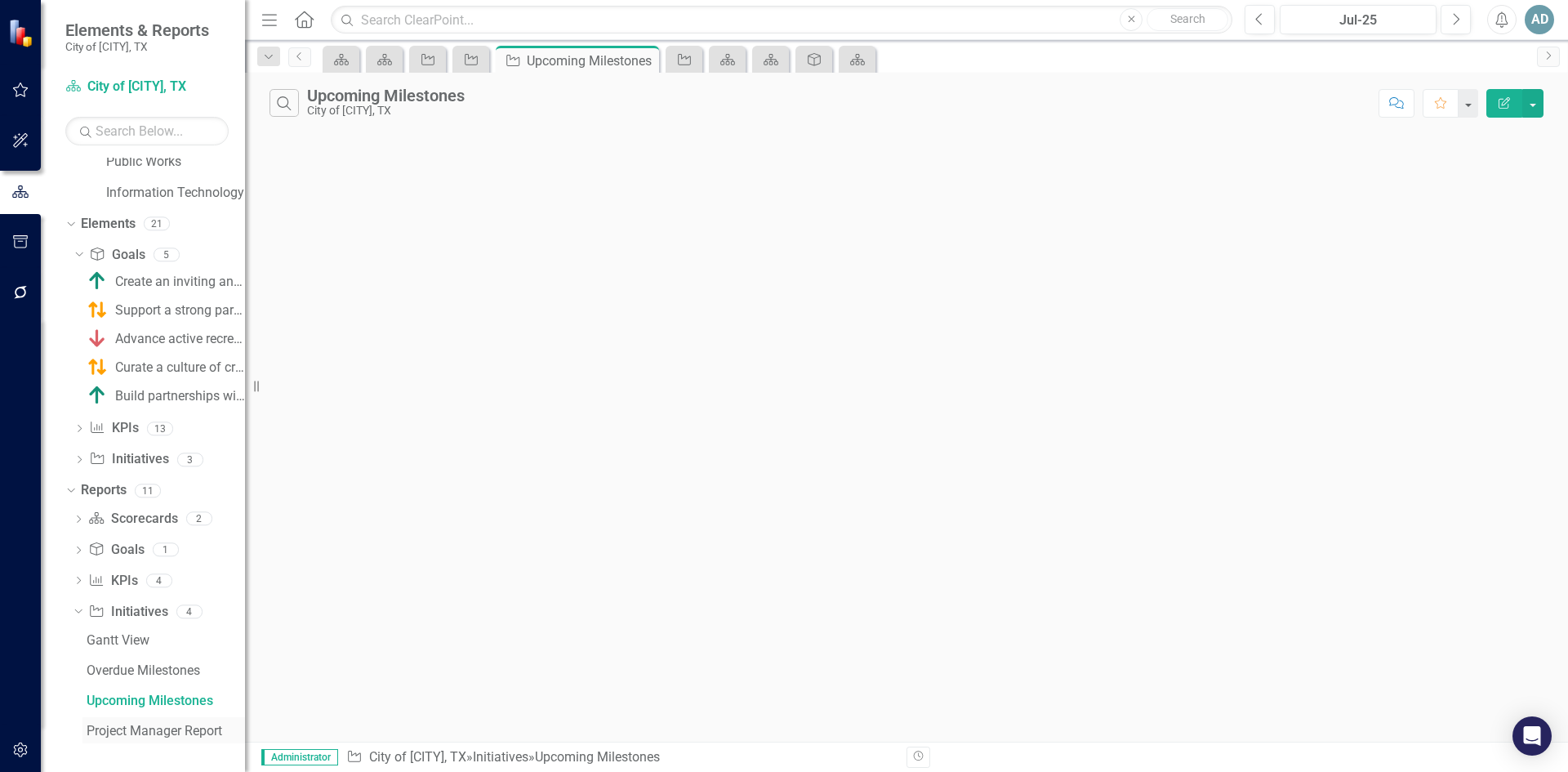 click on "Project Manager Report" at bounding box center (166, 731) 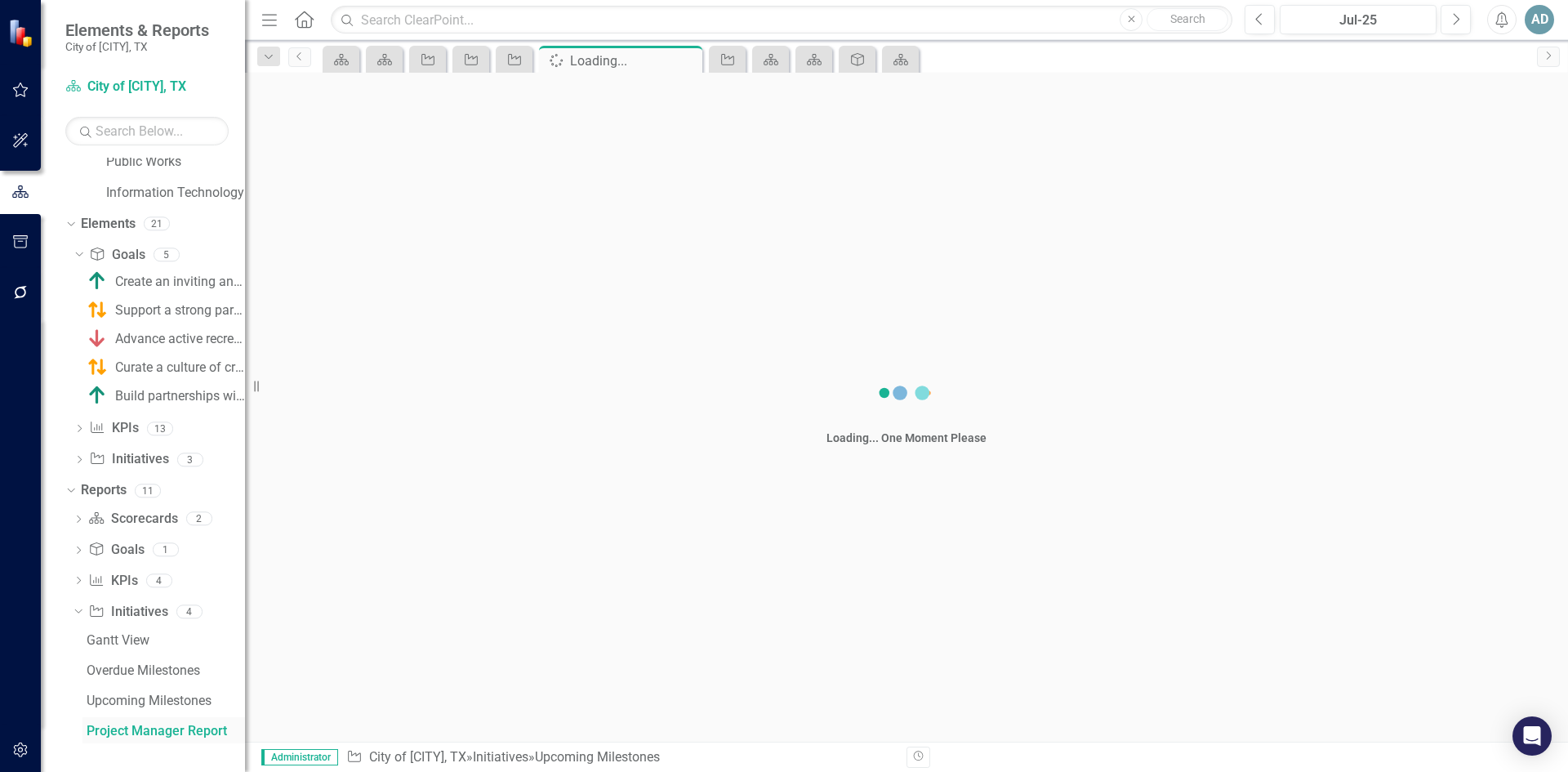 scroll, scrollTop: 166, scrollLeft: 0, axis: vertical 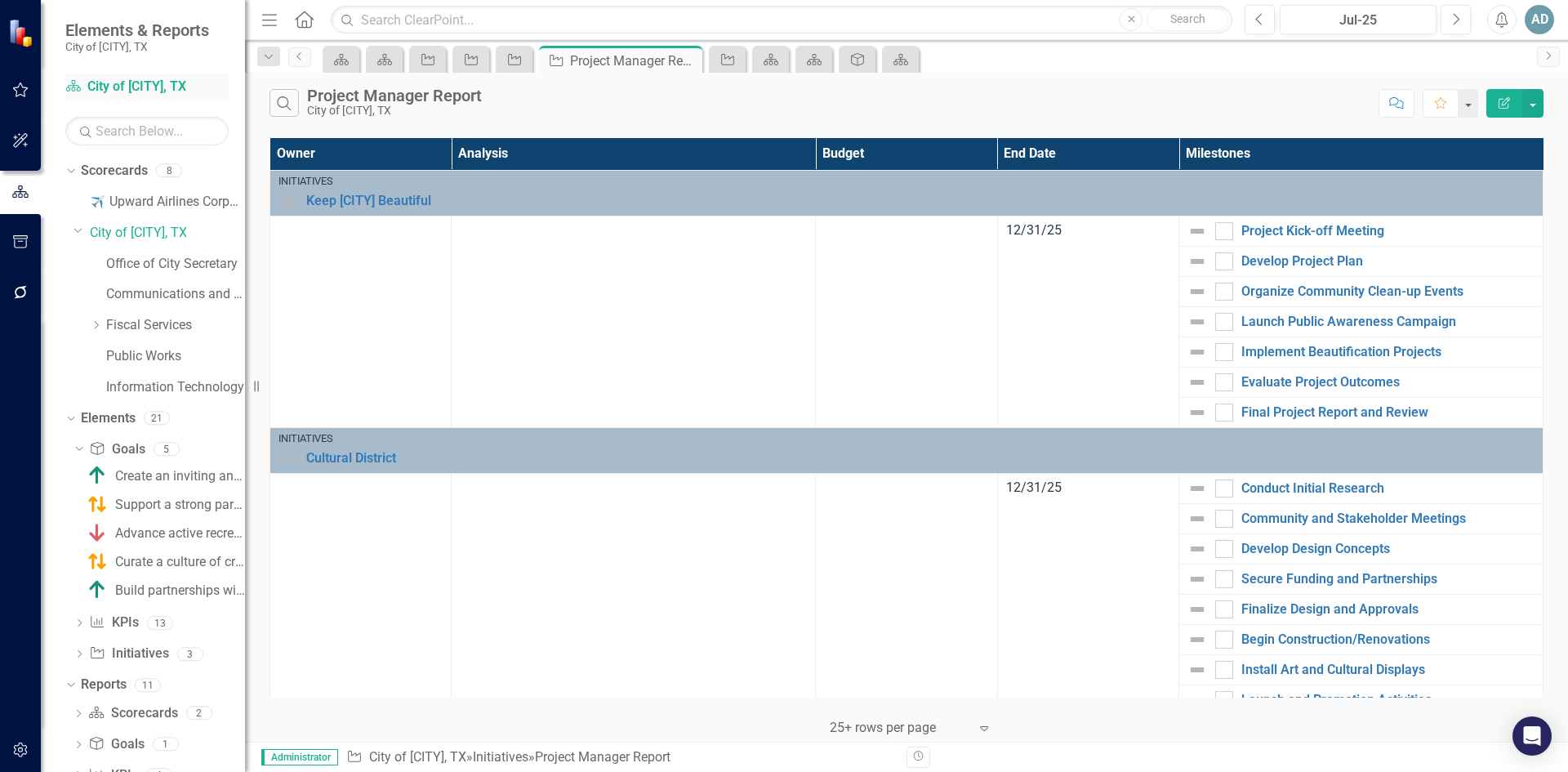 click on "Scorecard City of [CITY], [STATE]" at bounding box center (147, 87) 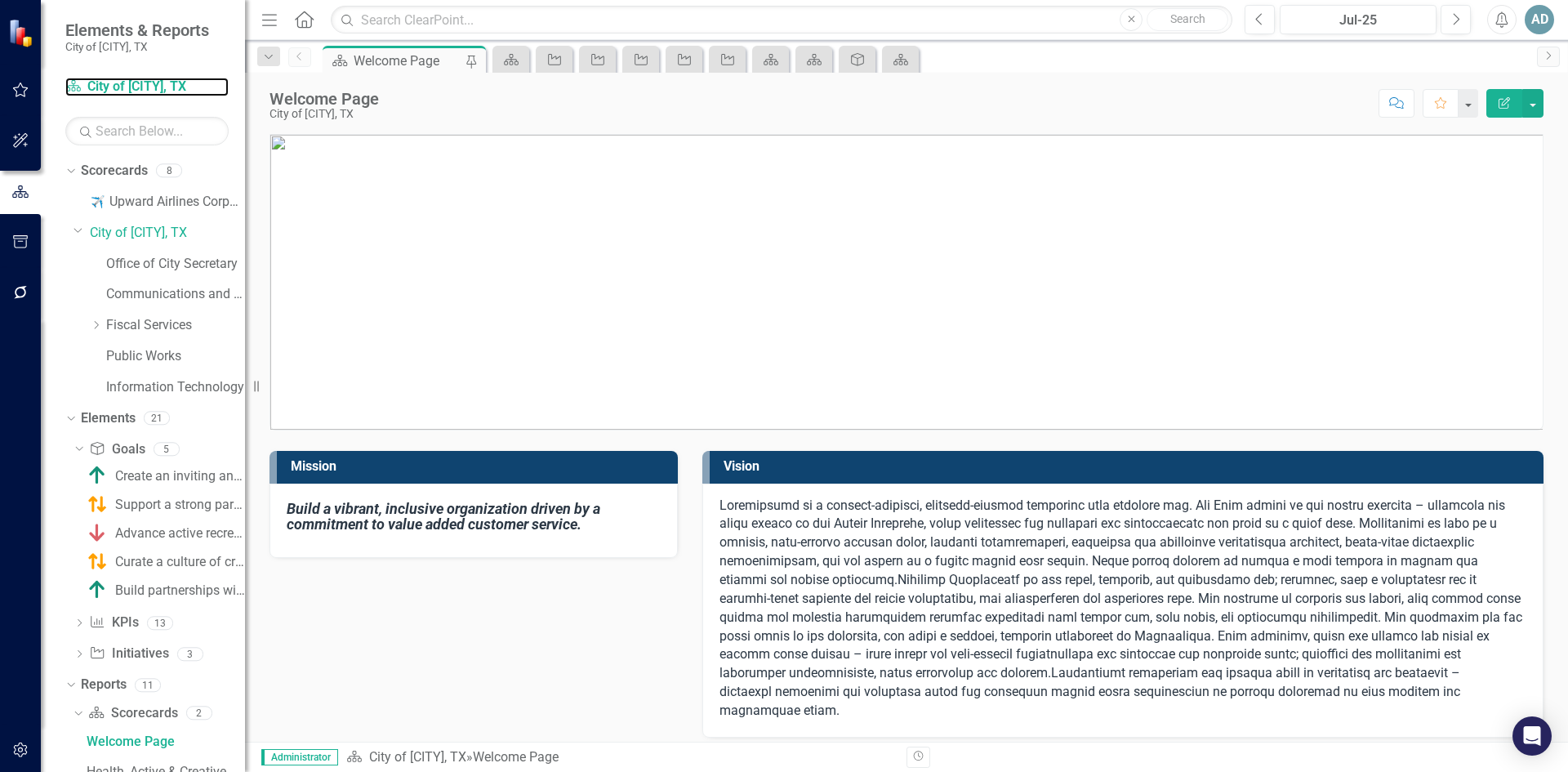 scroll, scrollTop: 0, scrollLeft: 0, axis: both 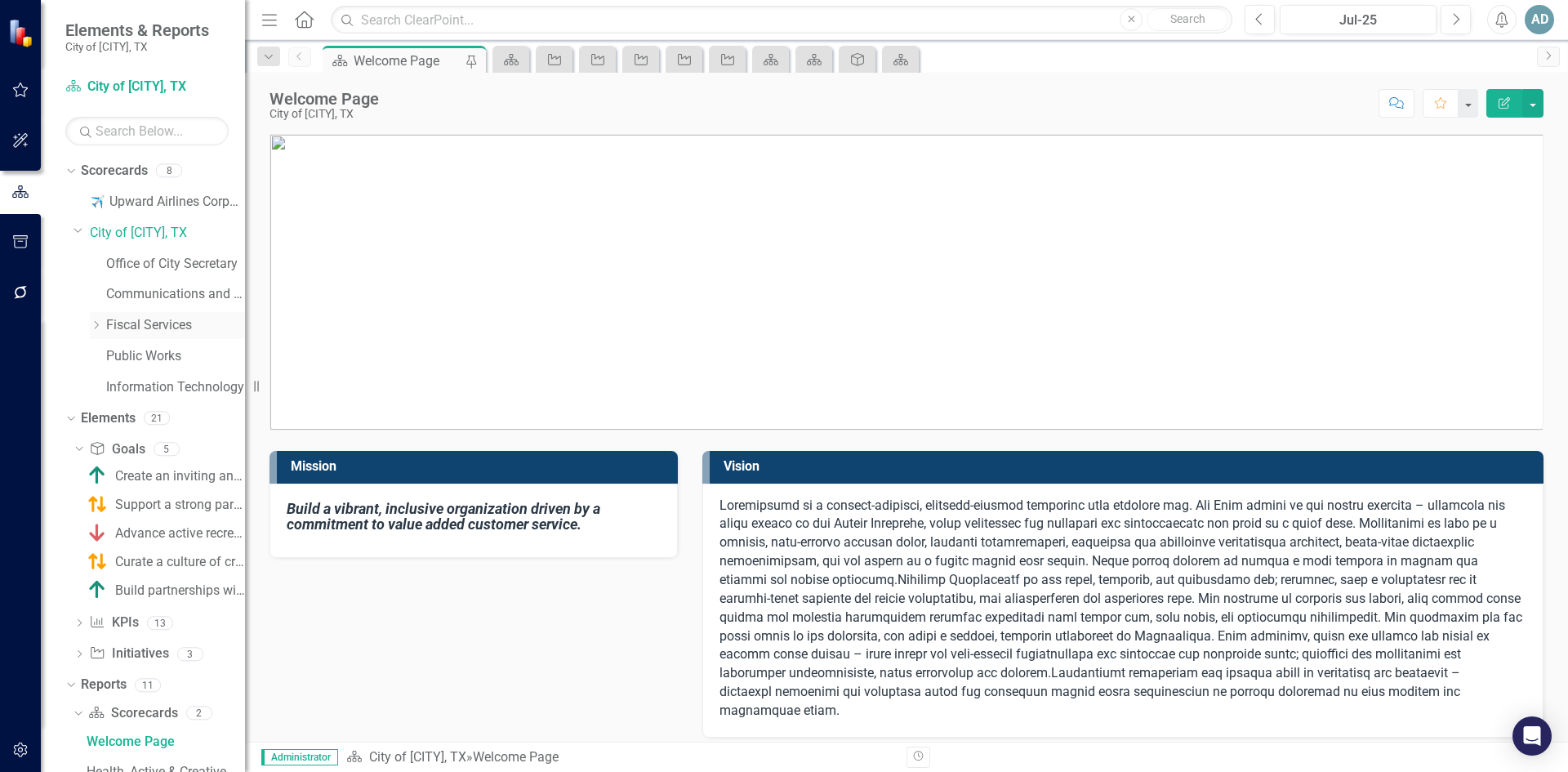 click on "Fiscal Services" at bounding box center [176, 325] 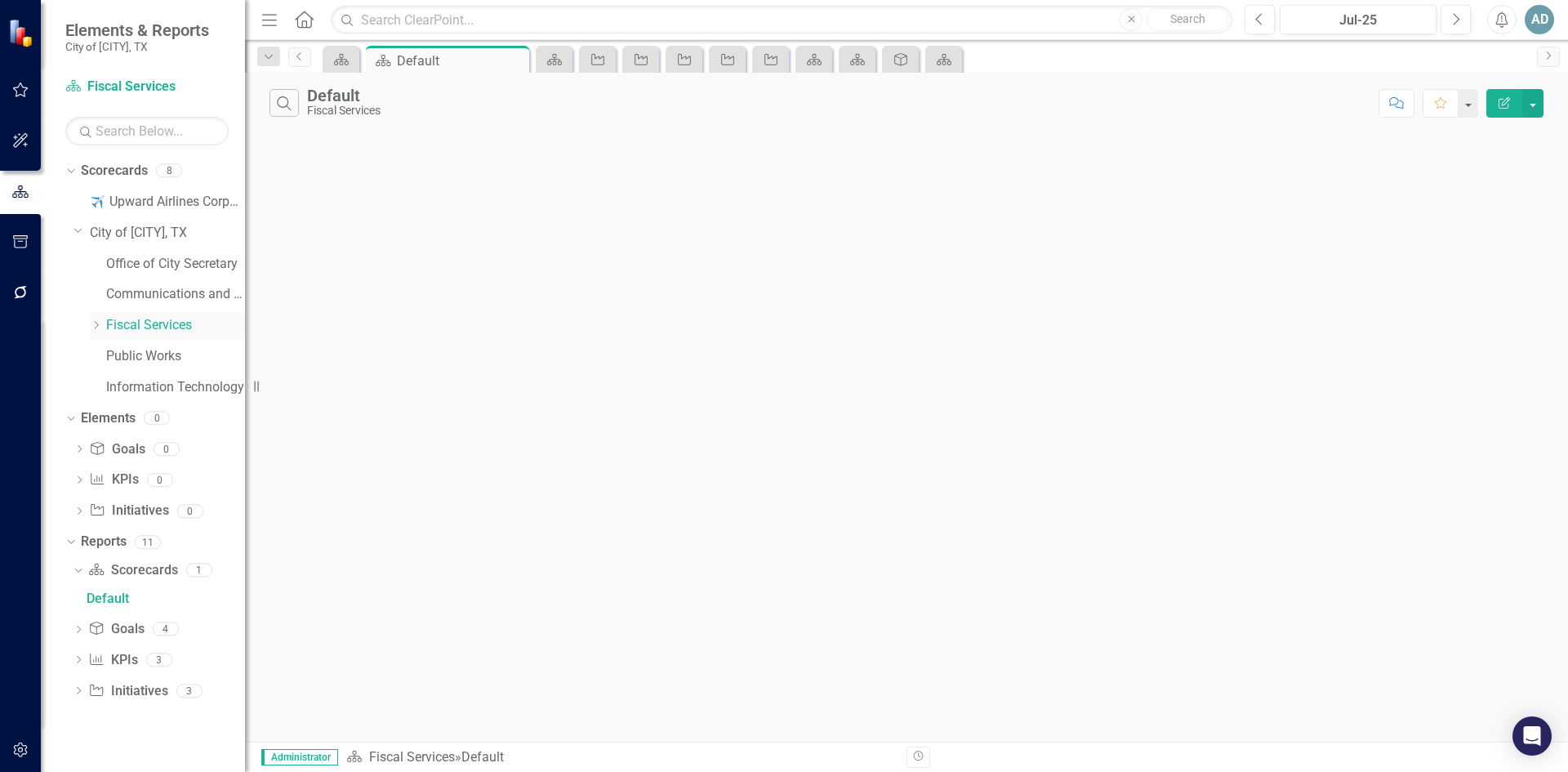 scroll, scrollTop: 0, scrollLeft: 0, axis: both 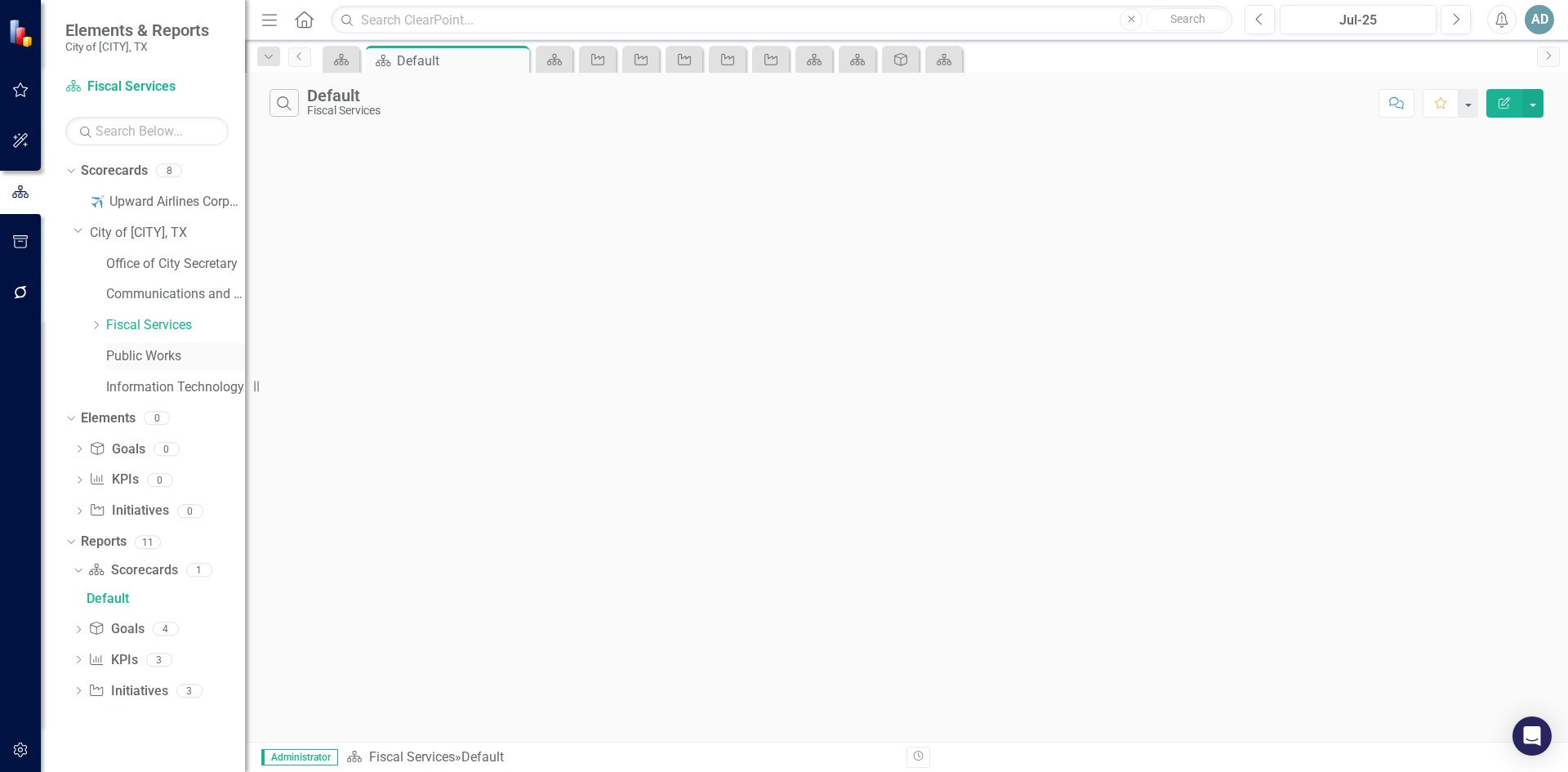 click on "Public Works" at bounding box center (176, 356) 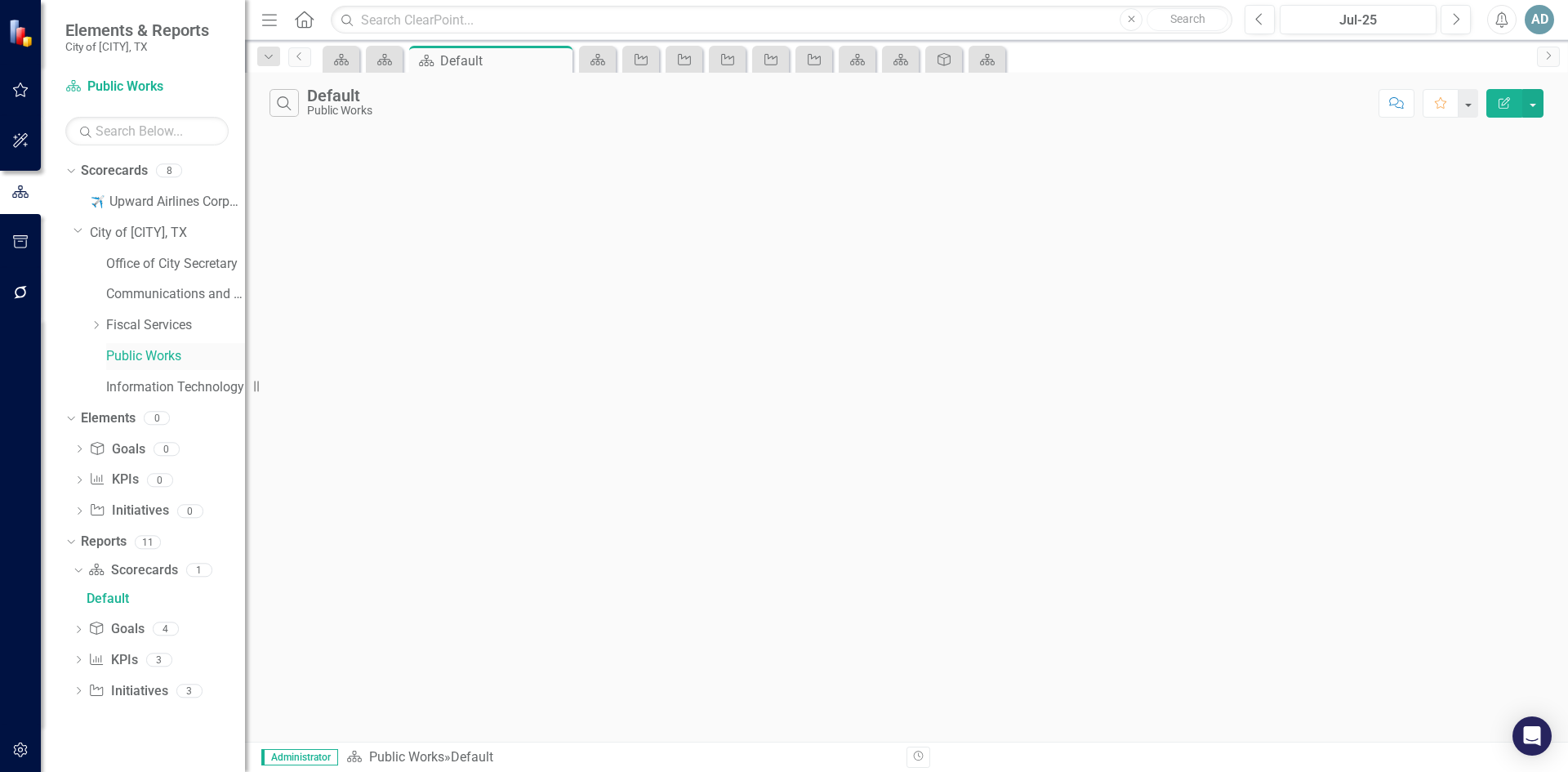 scroll, scrollTop: 0, scrollLeft: 0, axis: both 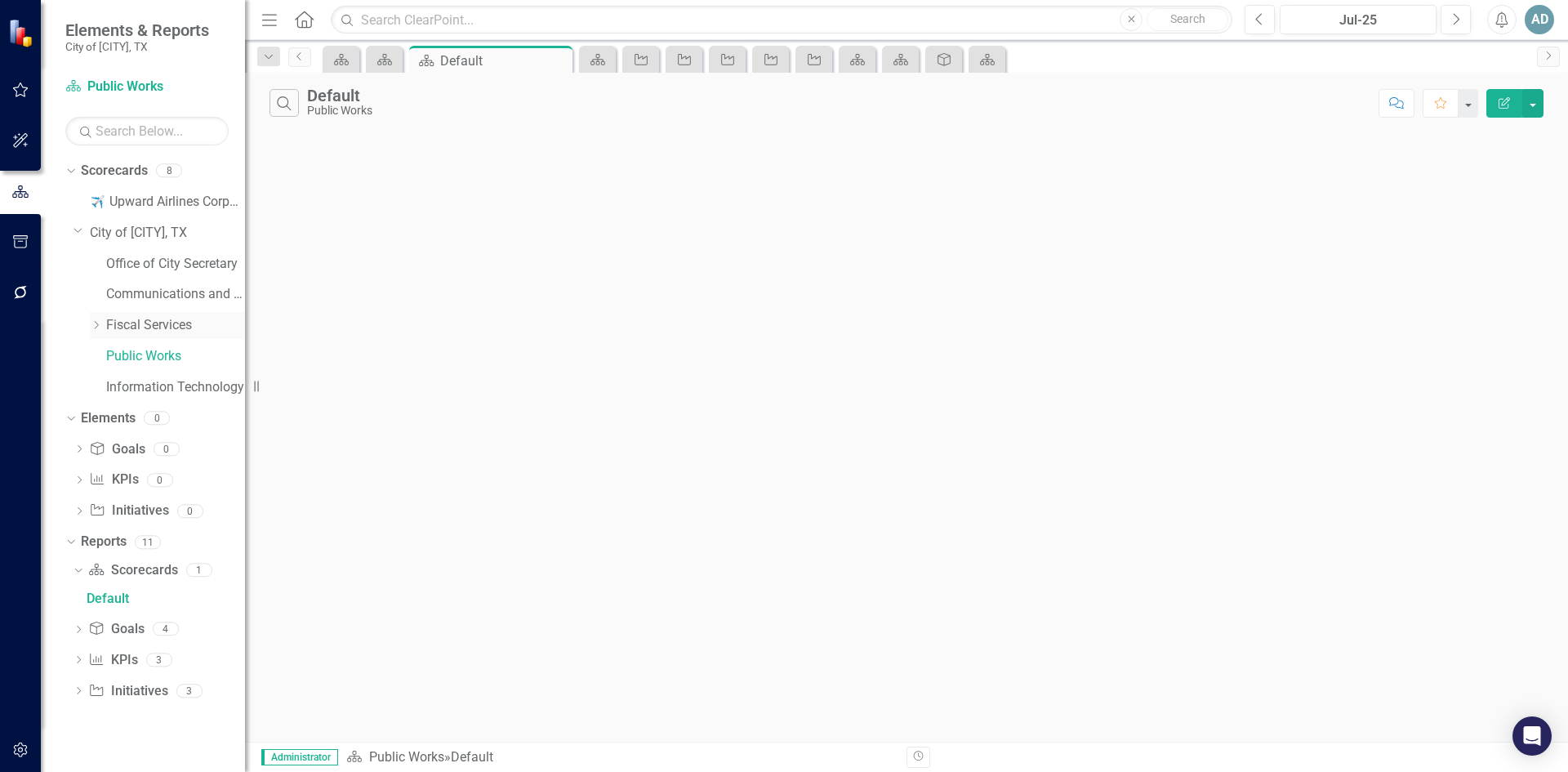 click on "Fiscal Services" at bounding box center (176, 325) 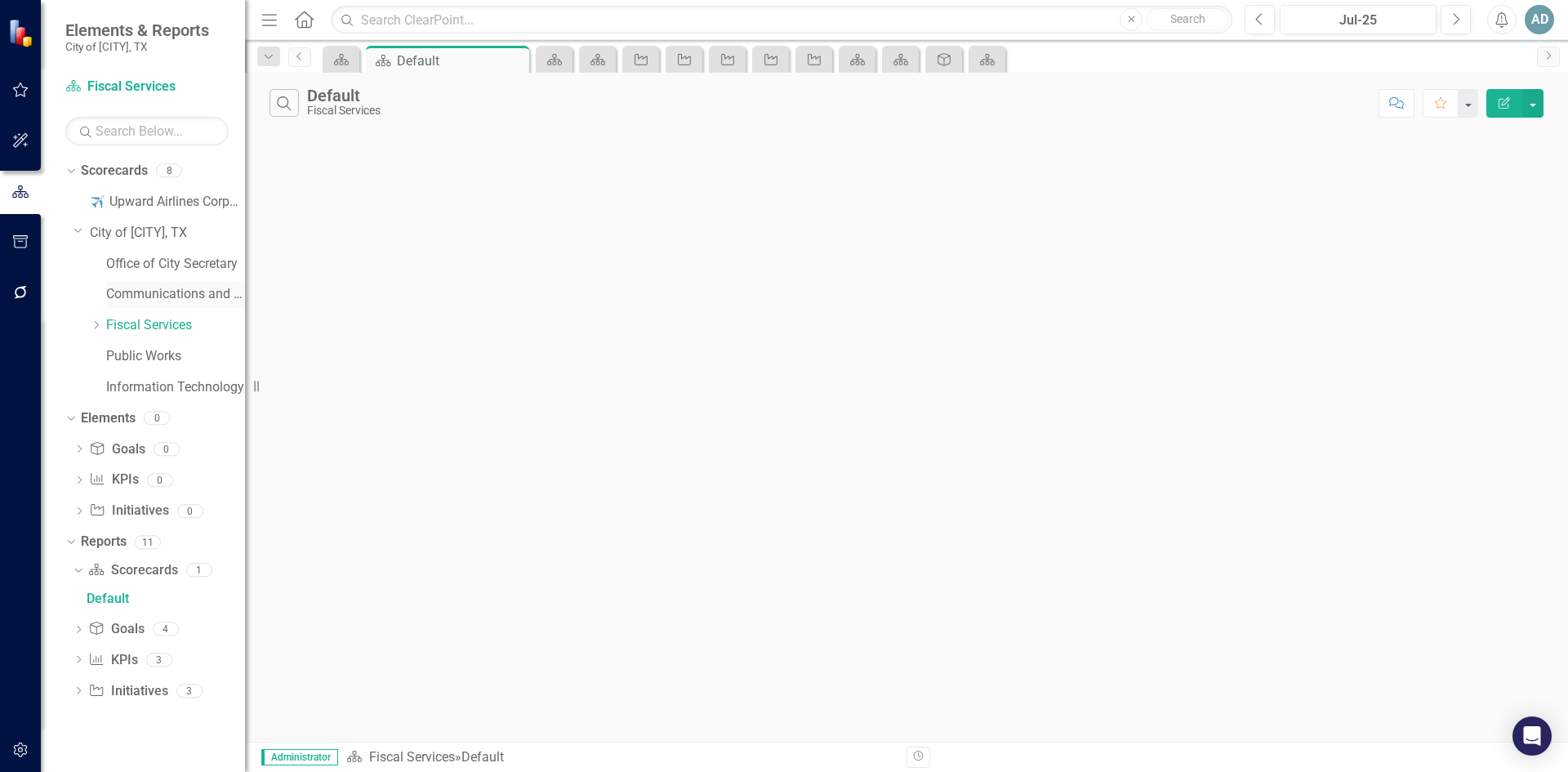 click on "Communications and Marketing" at bounding box center (176, 294) 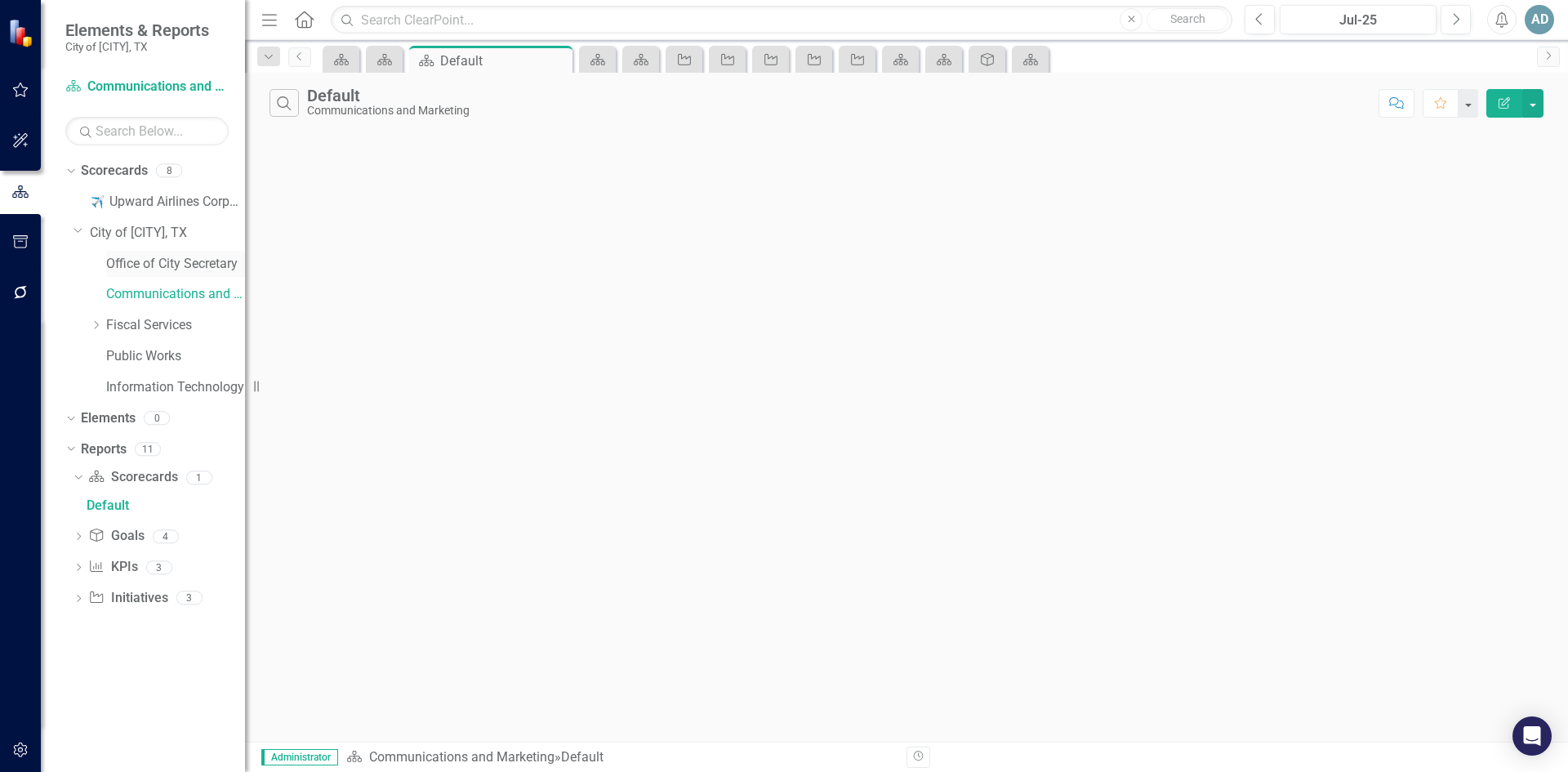 click on "Office of City Secretary" at bounding box center [176, 264] 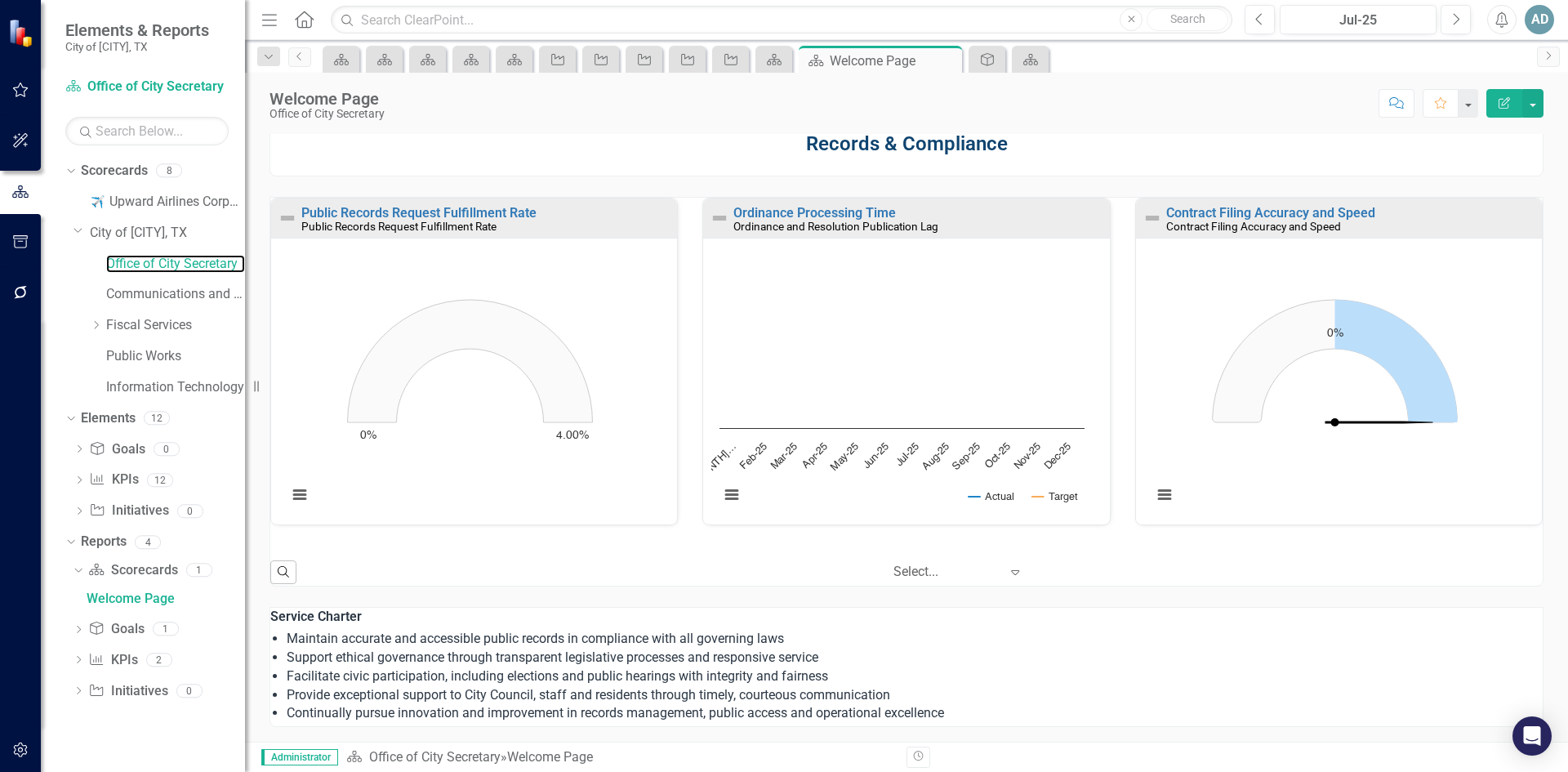 scroll, scrollTop: 755, scrollLeft: 0, axis: vertical 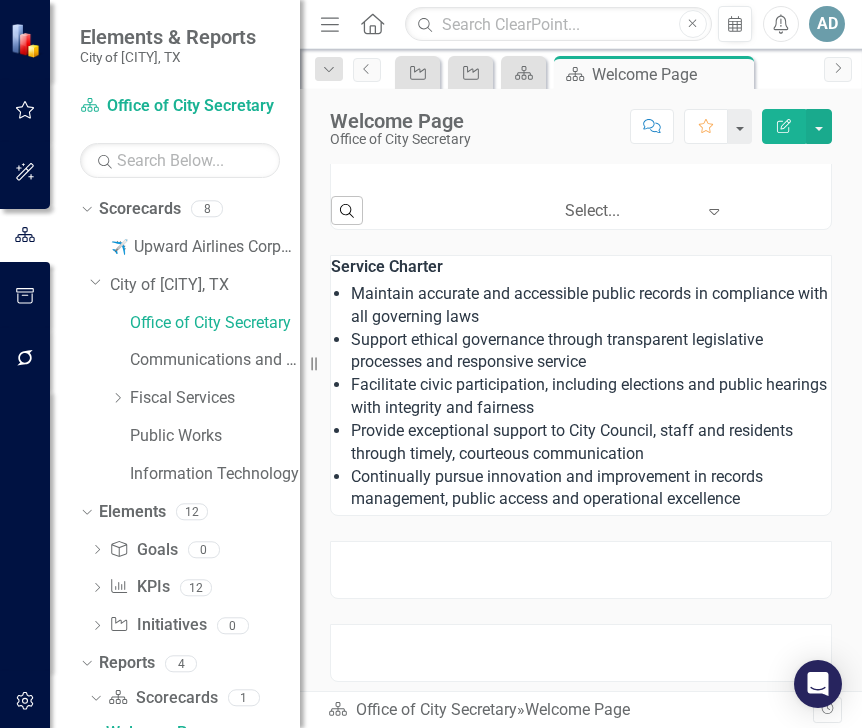 drag, startPoint x: 762, startPoint y: 494, endPoint x: 400, endPoint y: 438, distance: 366.30588 